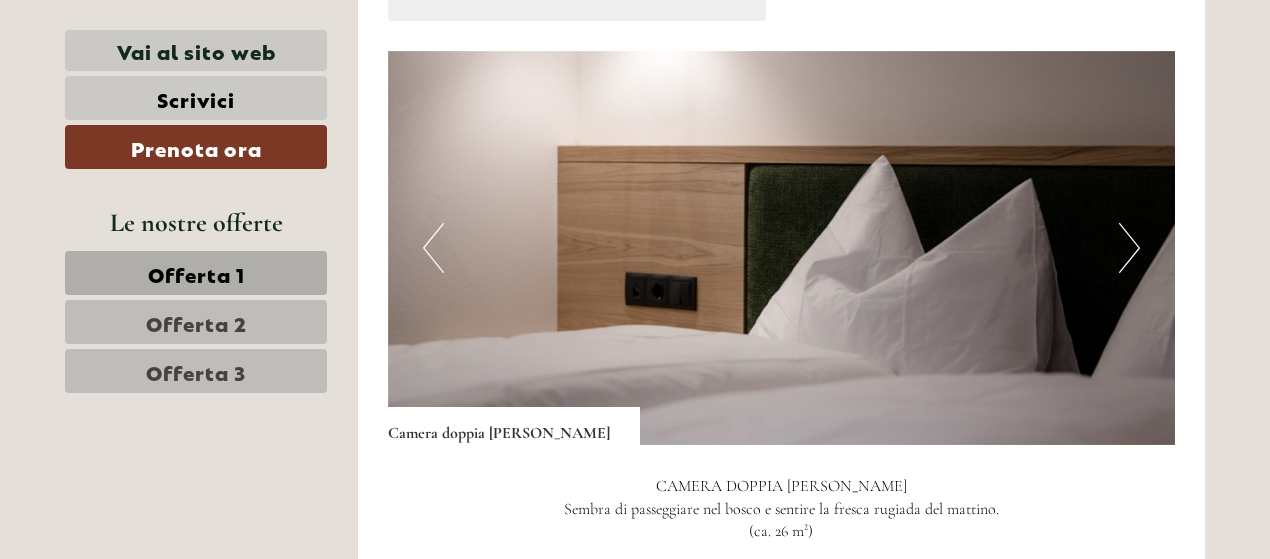 scroll, scrollTop: 1275, scrollLeft: 0, axis: vertical 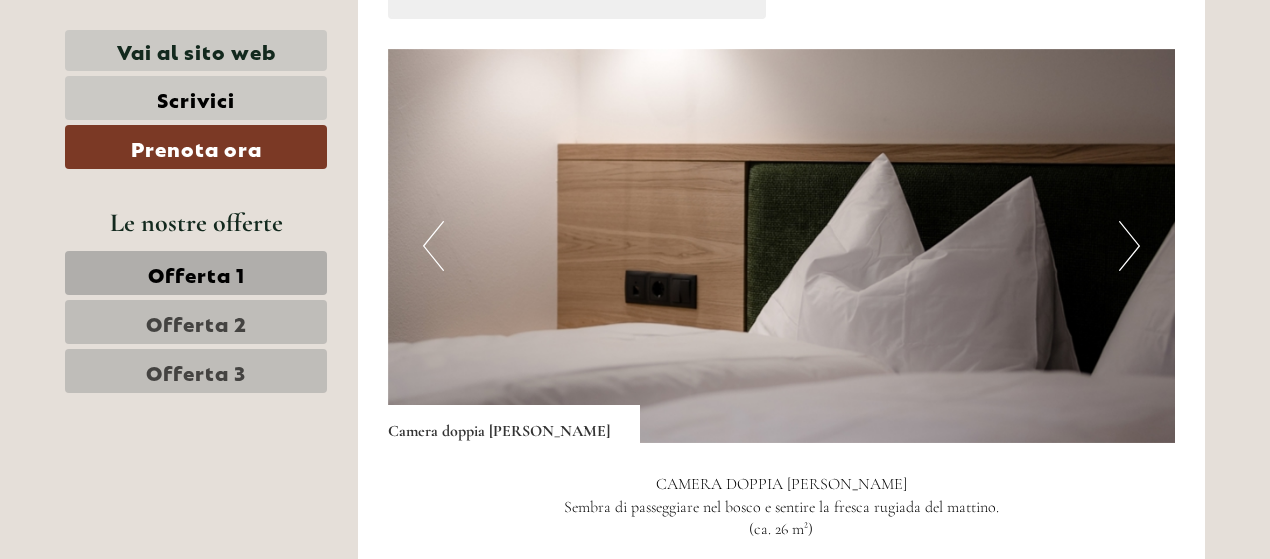 click at bounding box center [782, 246] 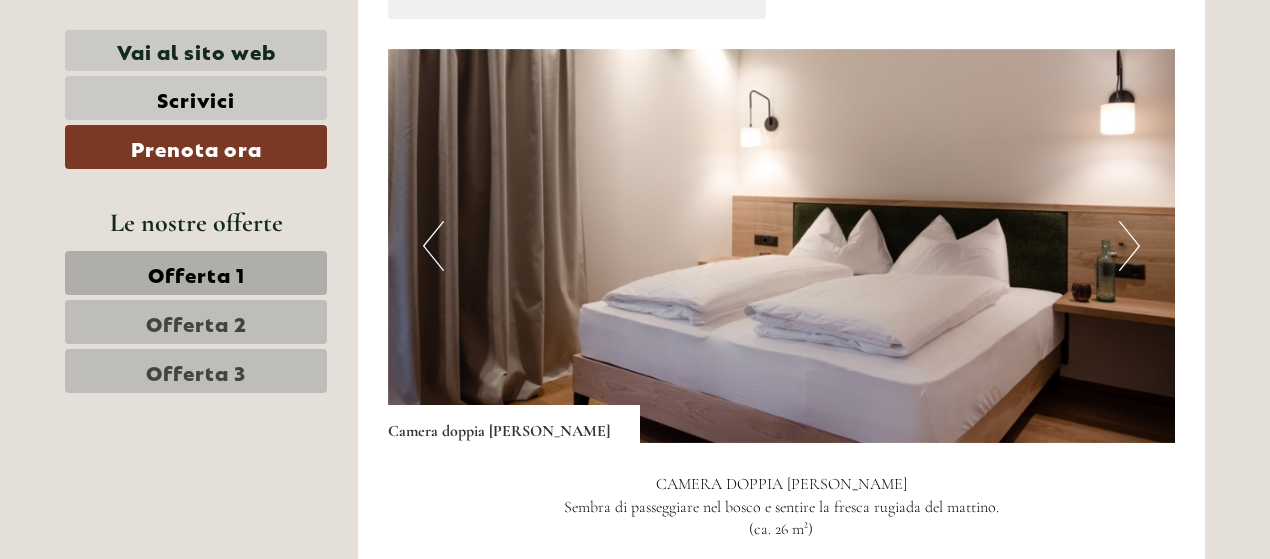 click on "Next" at bounding box center (1129, 246) 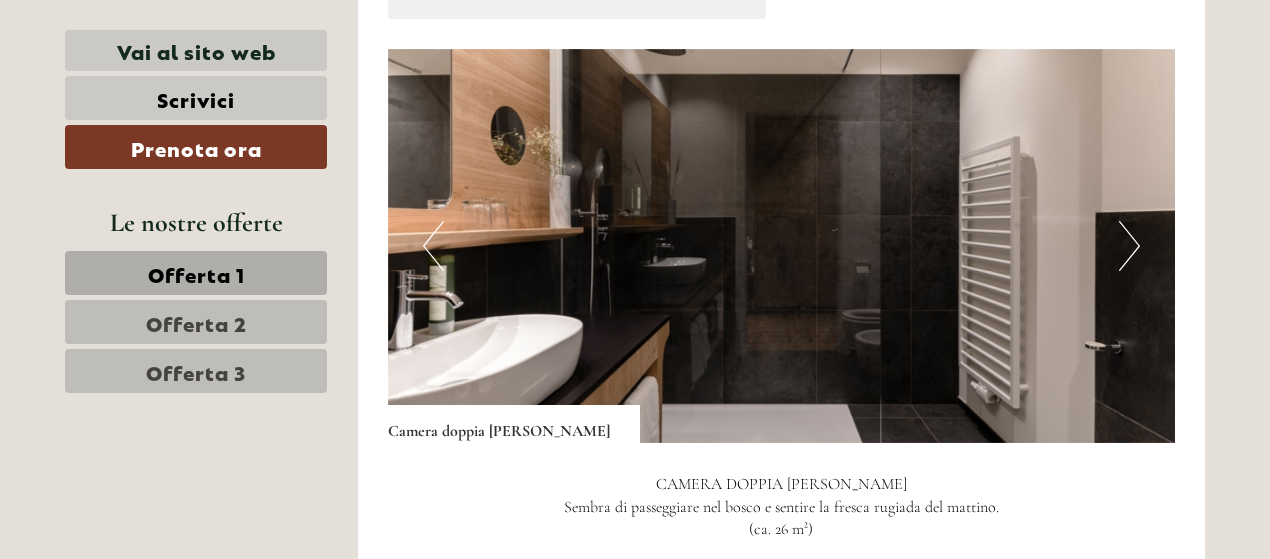 click on "Next" at bounding box center [1129, 246] 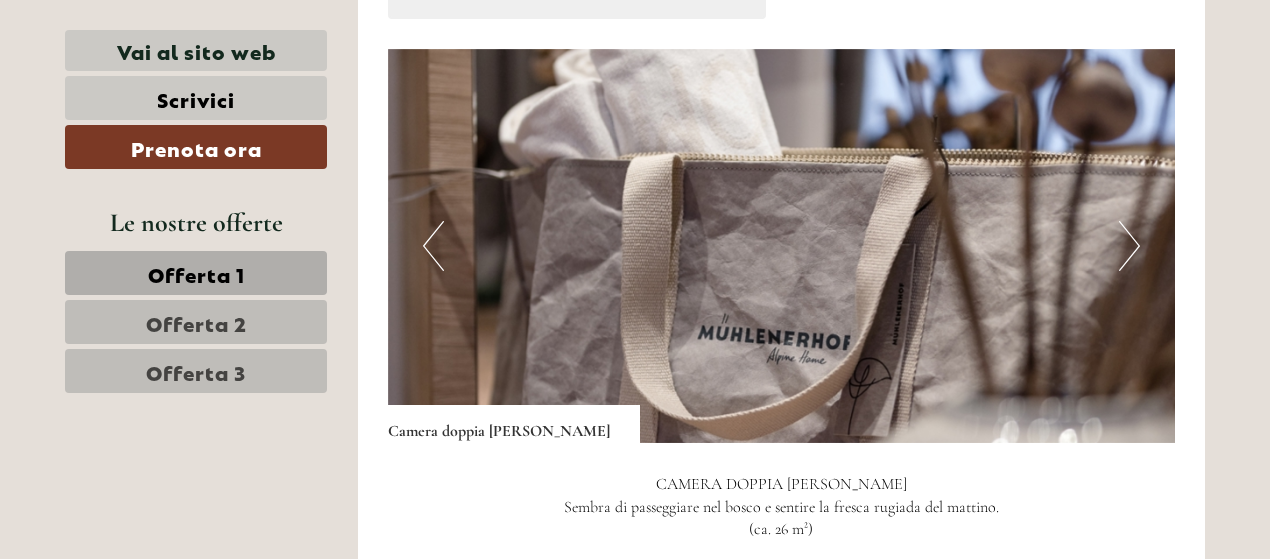 click on "Next" at bounding box center (1129, 246) 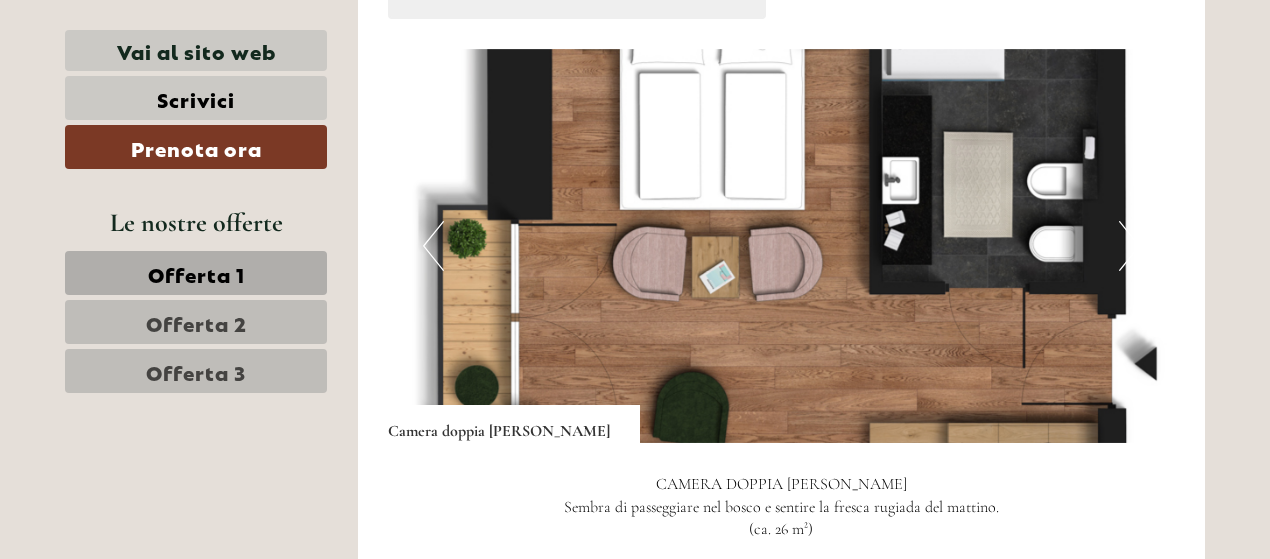 click on "Next" at bounding box center (1129, 246) 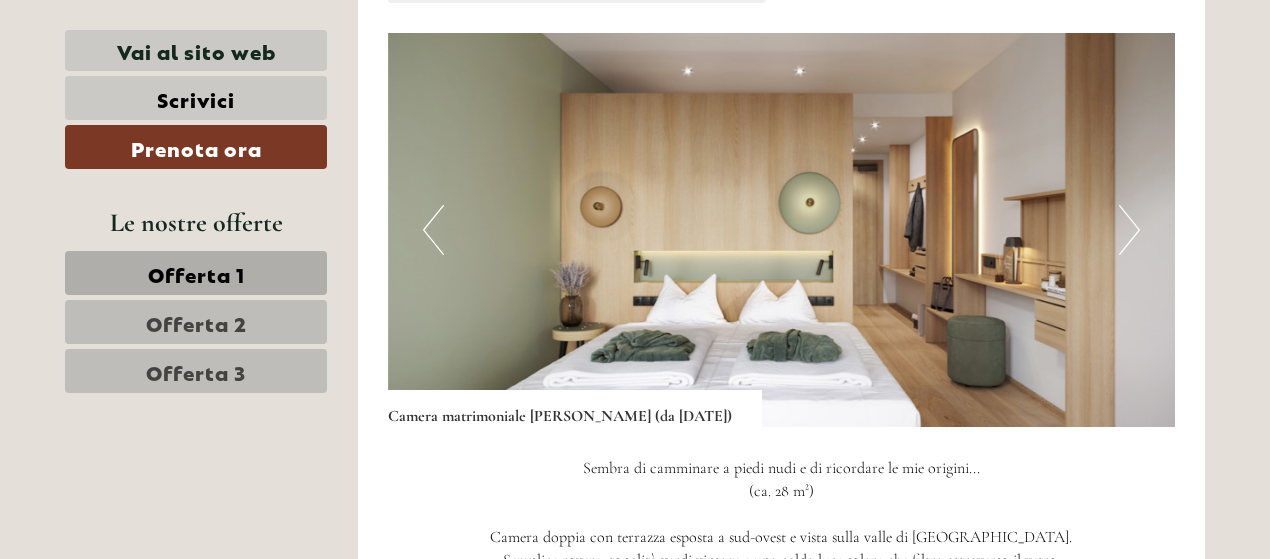 scroll, scrollTop: 2619, scrollLeft: 0, axis: vertical 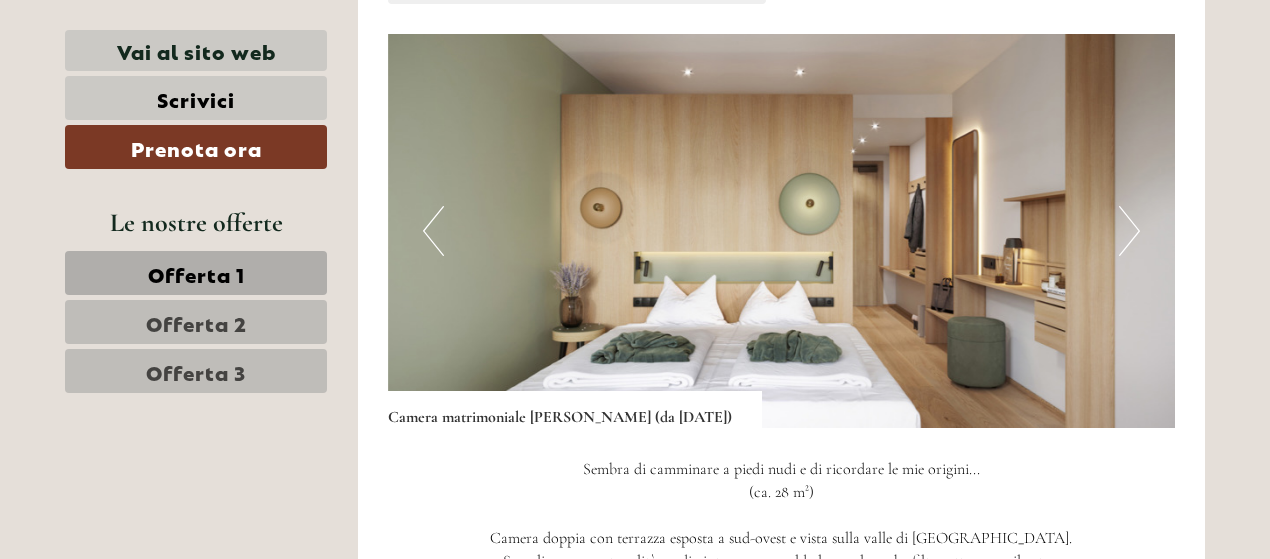 click on "Next" at bounding box center [1129, 231] 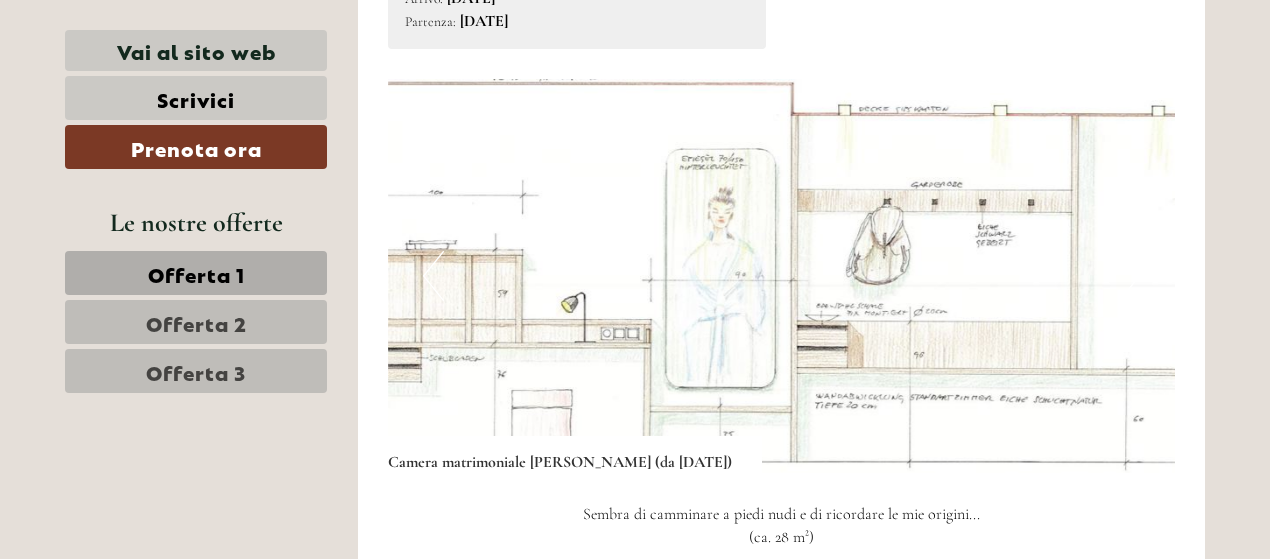 scroll, scrollTop: 2573, scrollLeft: 0, axis: vertical 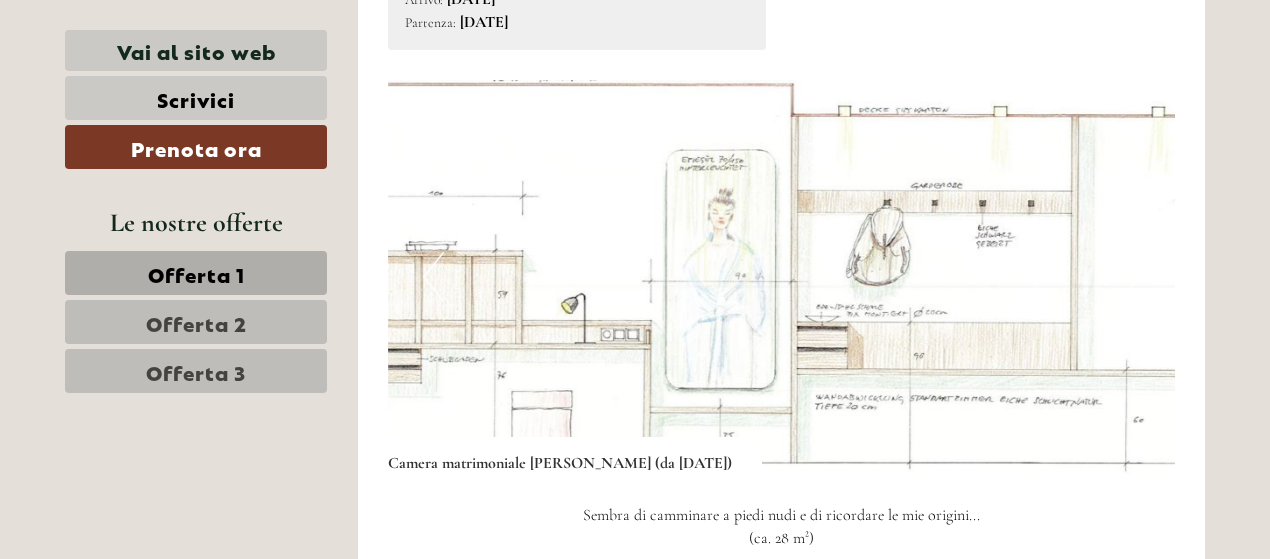 click on "Next" at bounding box center [1129, 277] 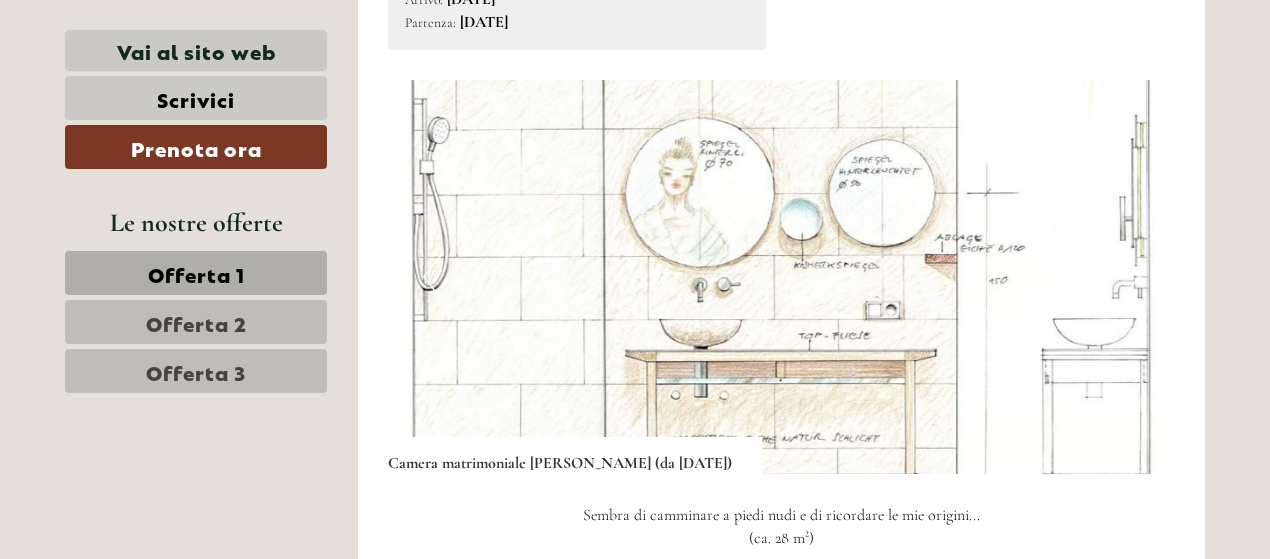 click on "Next" at bounding box center (1129, 277) 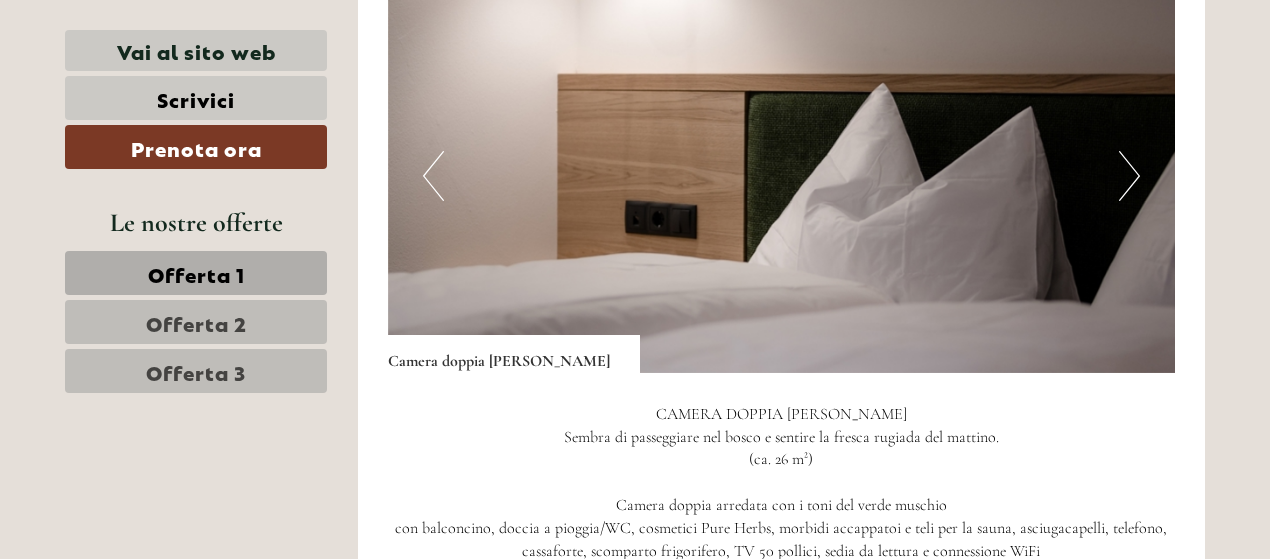 scroll, scrollTop: 1176, scrollLeft: 0, axis: vertical 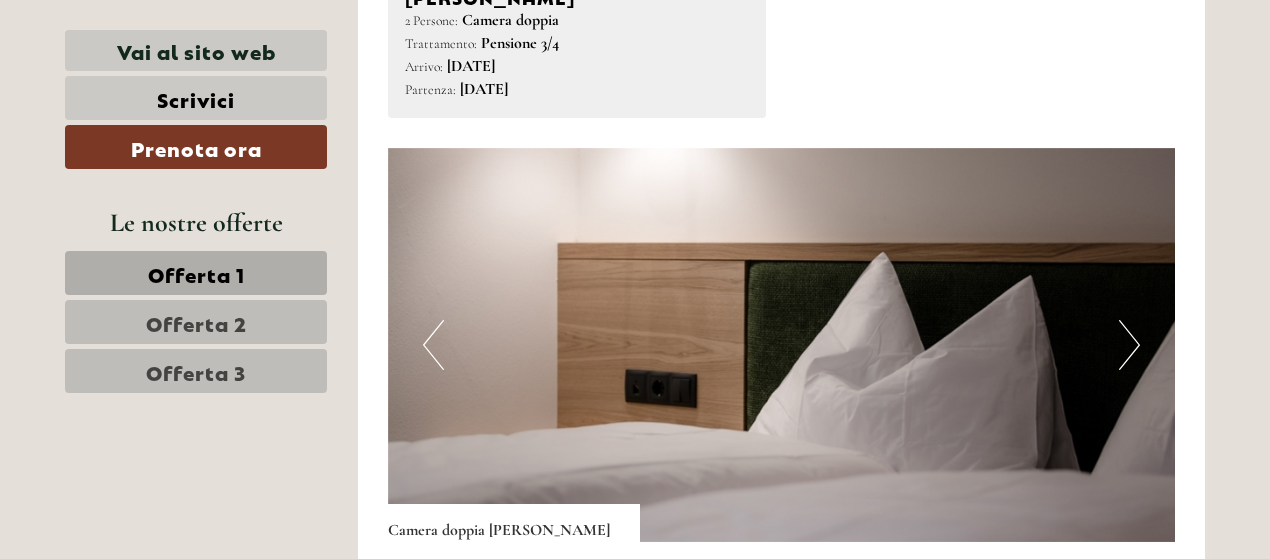 click on "Next" at bounding box center (1129, 345) 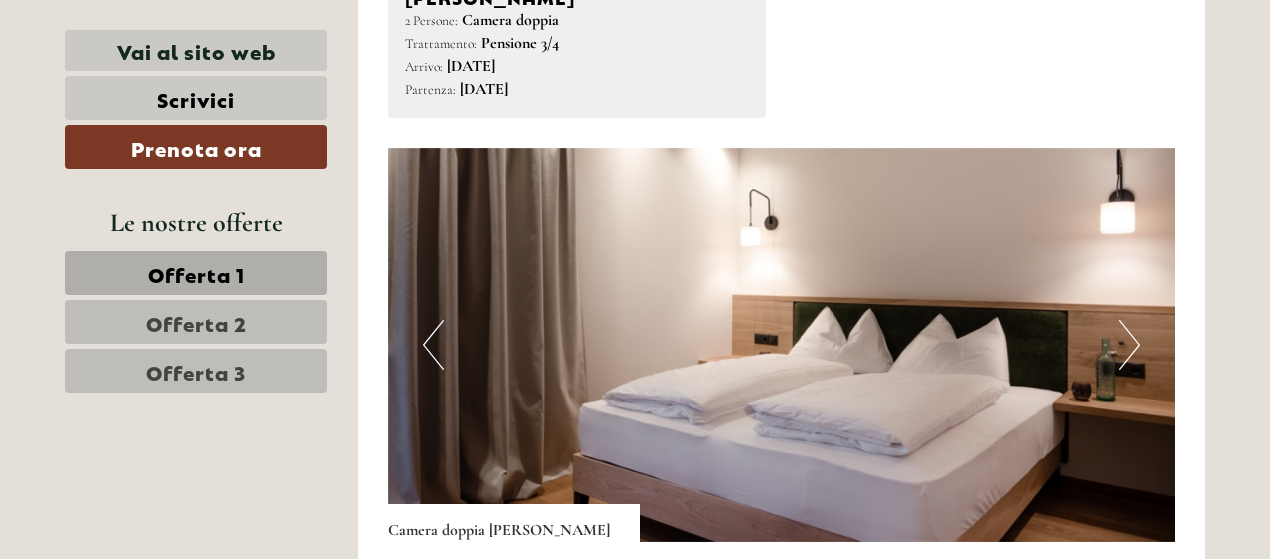 click on "Next" at bounding box center [1129, 345] 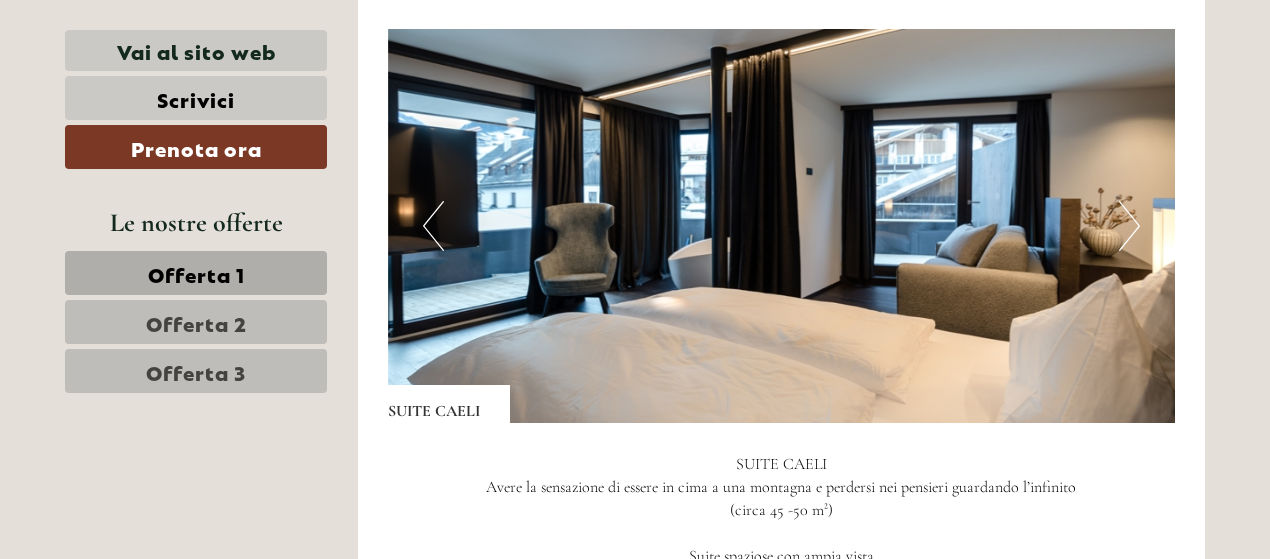 scroll, scrollTop: 3848, scrollLeft: 0, axis: vertical 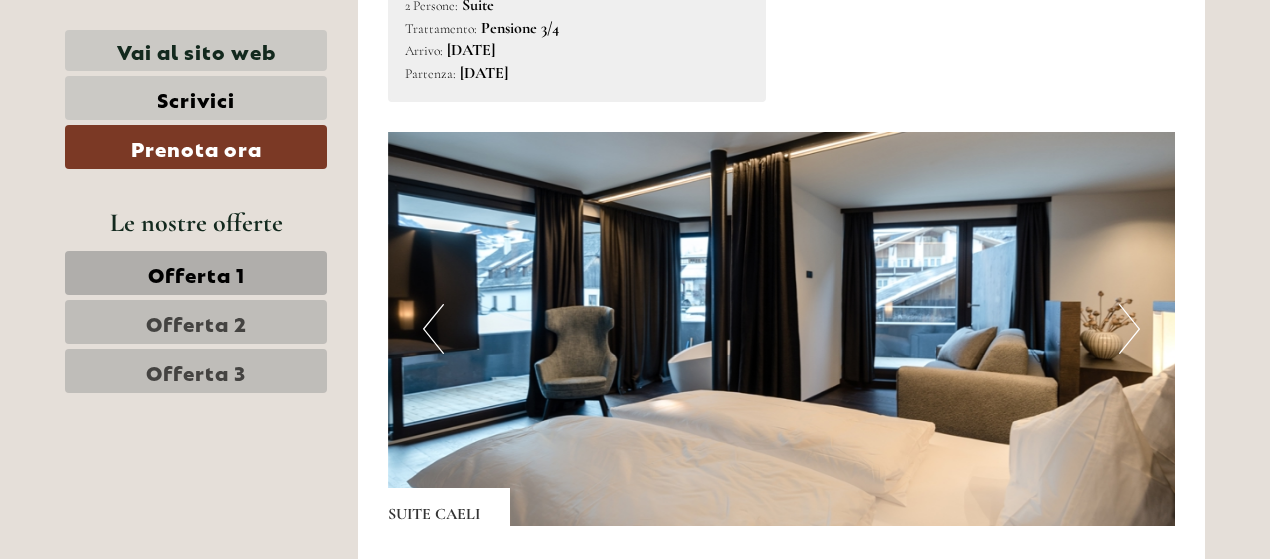 click at bounding box center [782, 329] 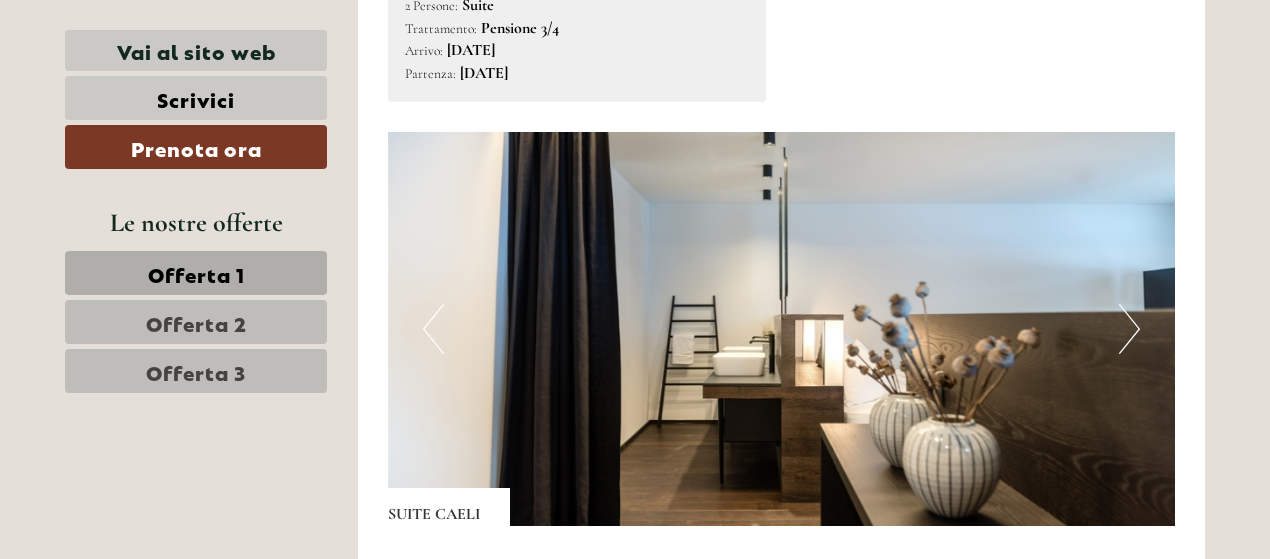drag, startPoint x: 418, startPoint y: 293, endPoint x: 431, endPoint y: 293, distance: 13 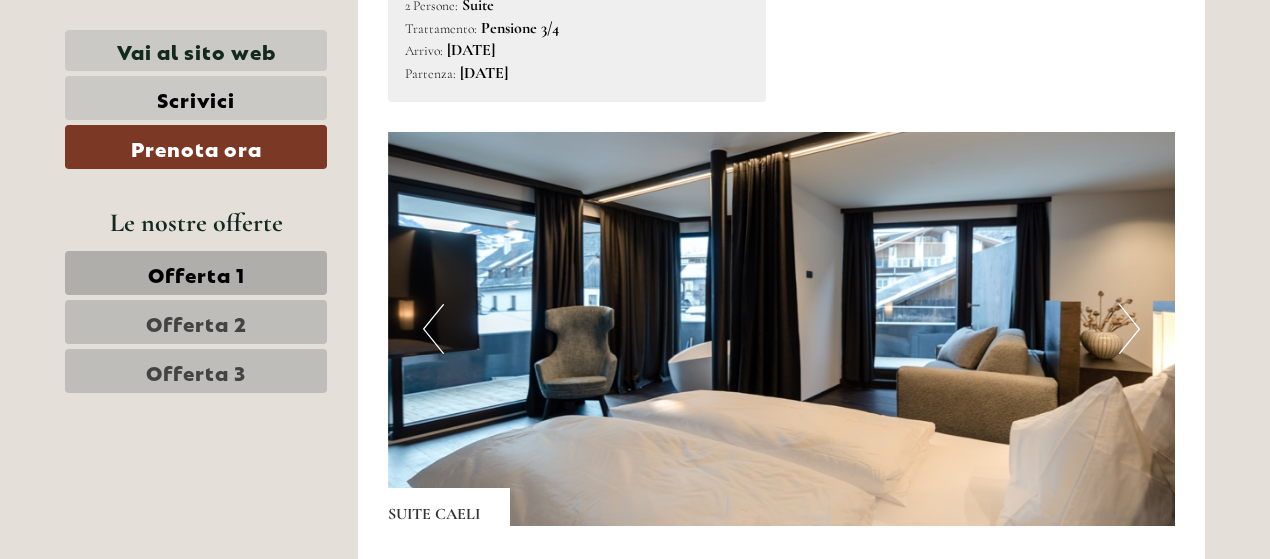 click on "Next" at bounding box center [1129, 329] 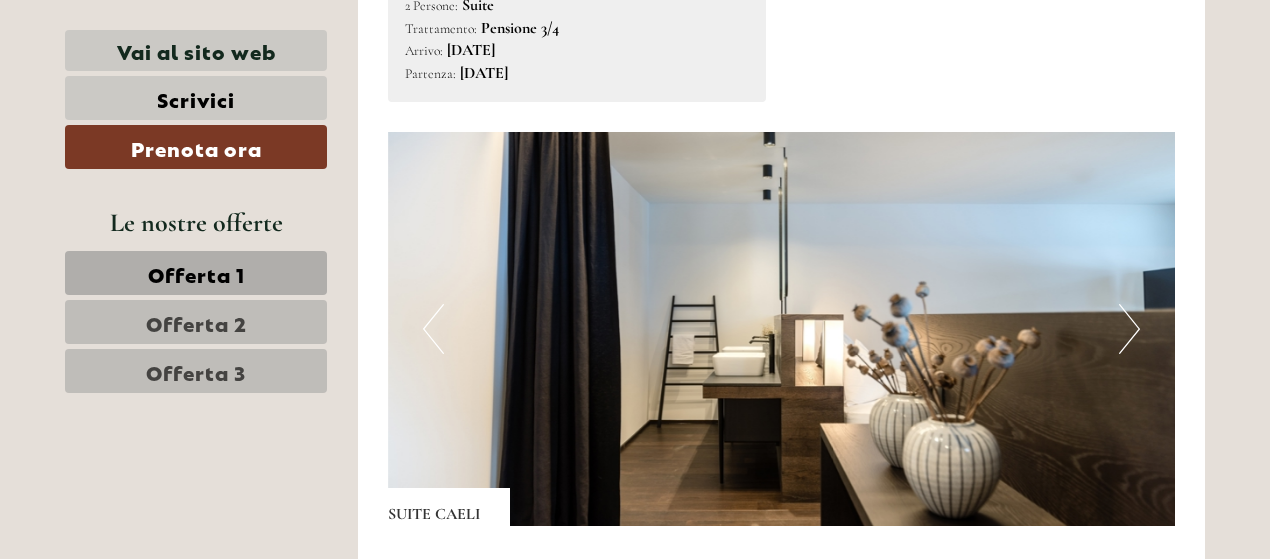 click on "Next" at bounding box center [1129, 329] 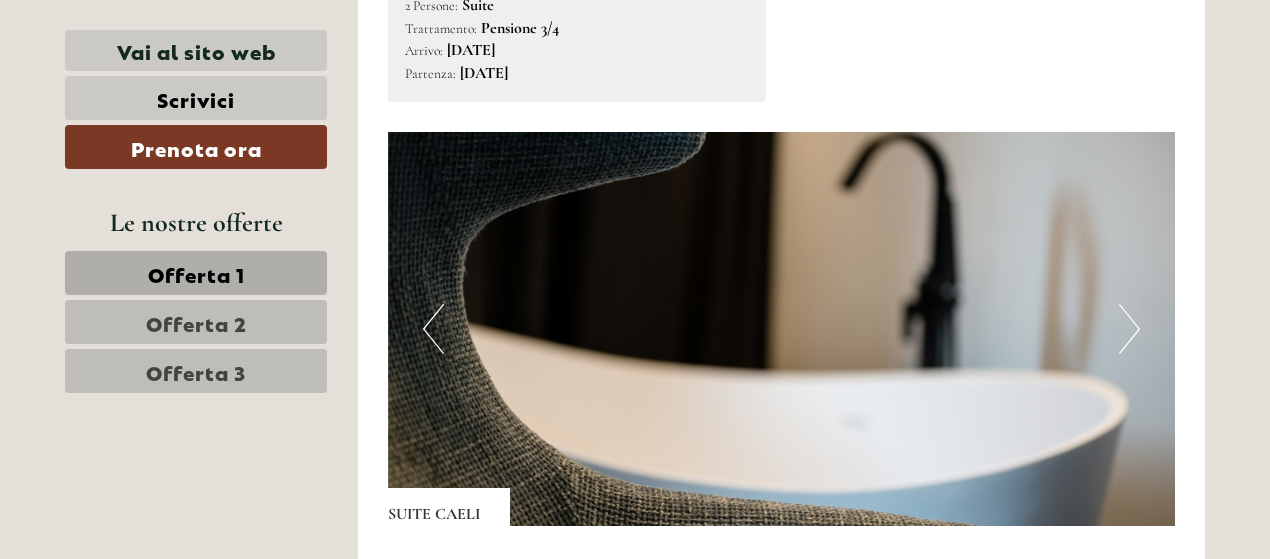 click on "Next" at bounding box center [1129, 329] 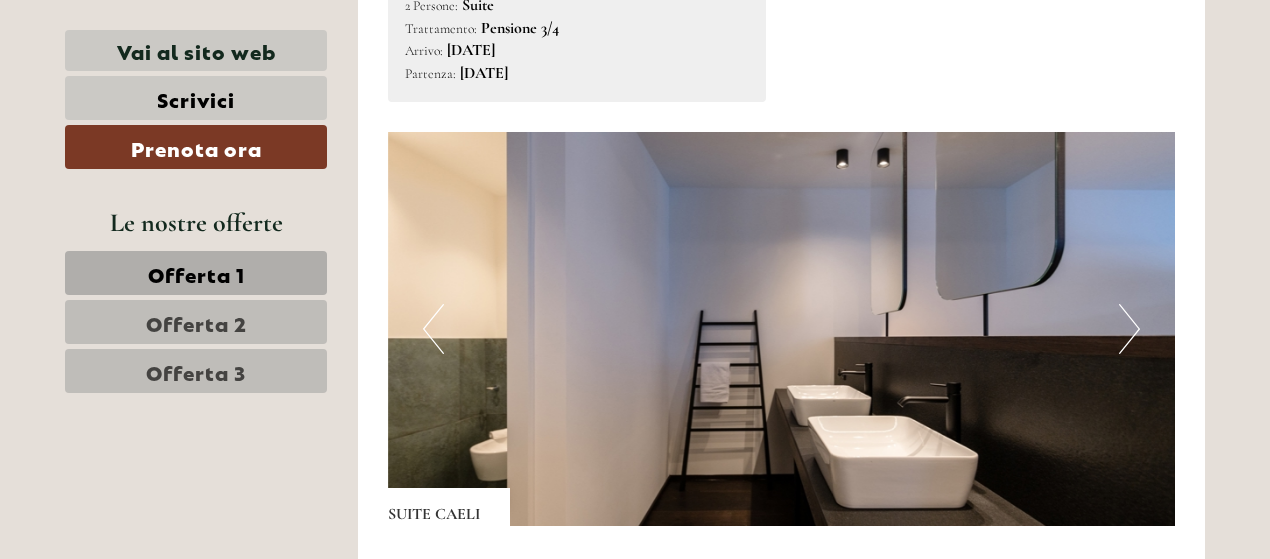 click on "Next" at bounding box center [1129, 329] 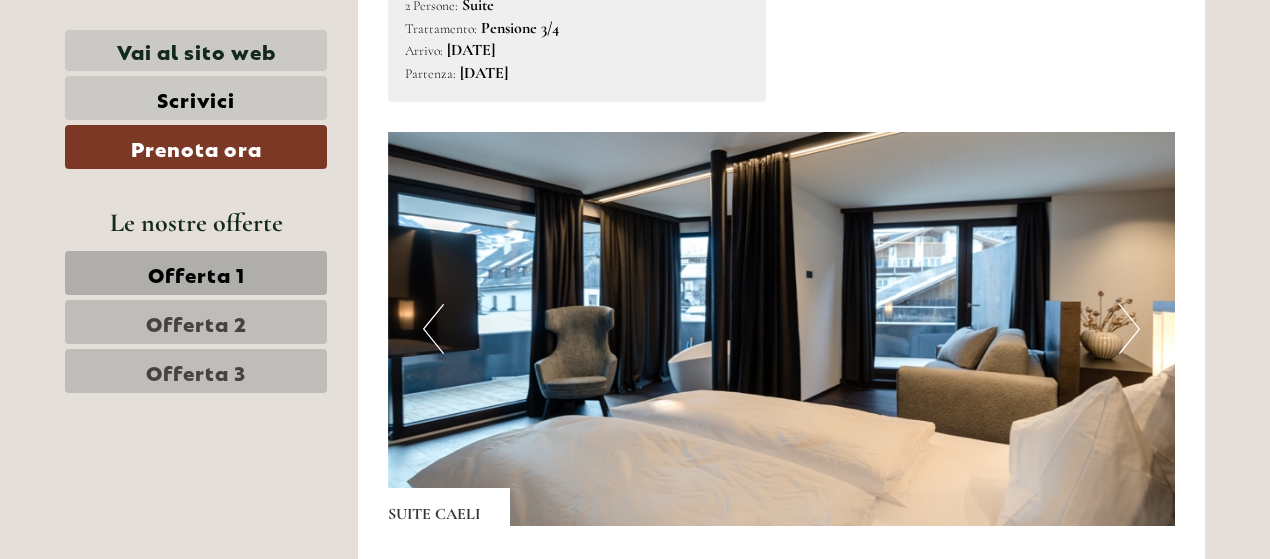 click on "Next" at bounding box center [1129, 329] 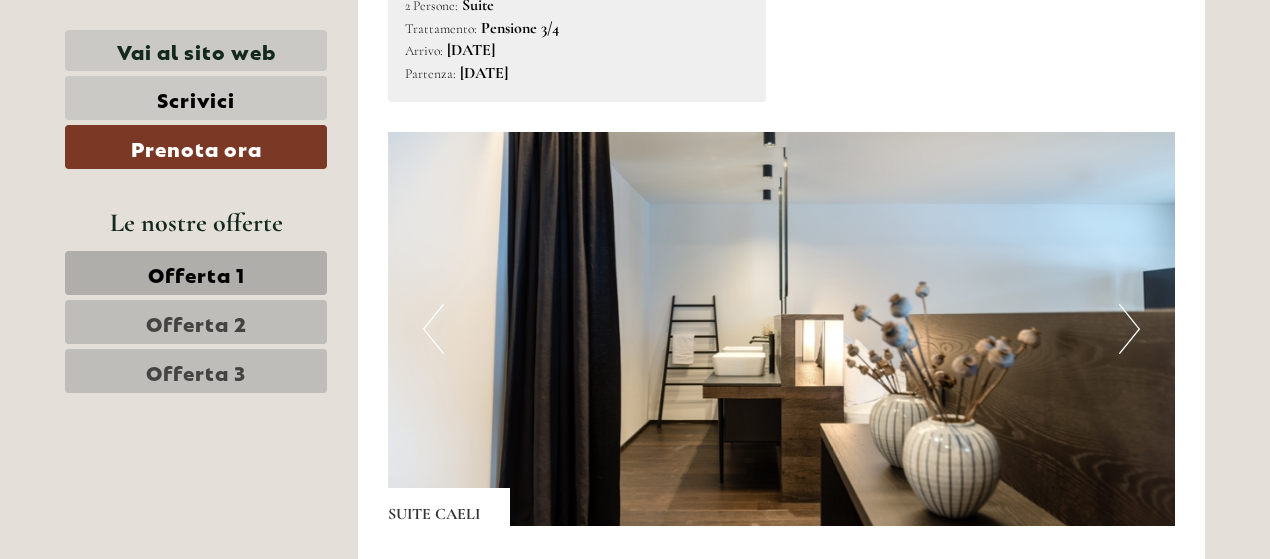 click on "Next" at bounding box center [1129, 329] 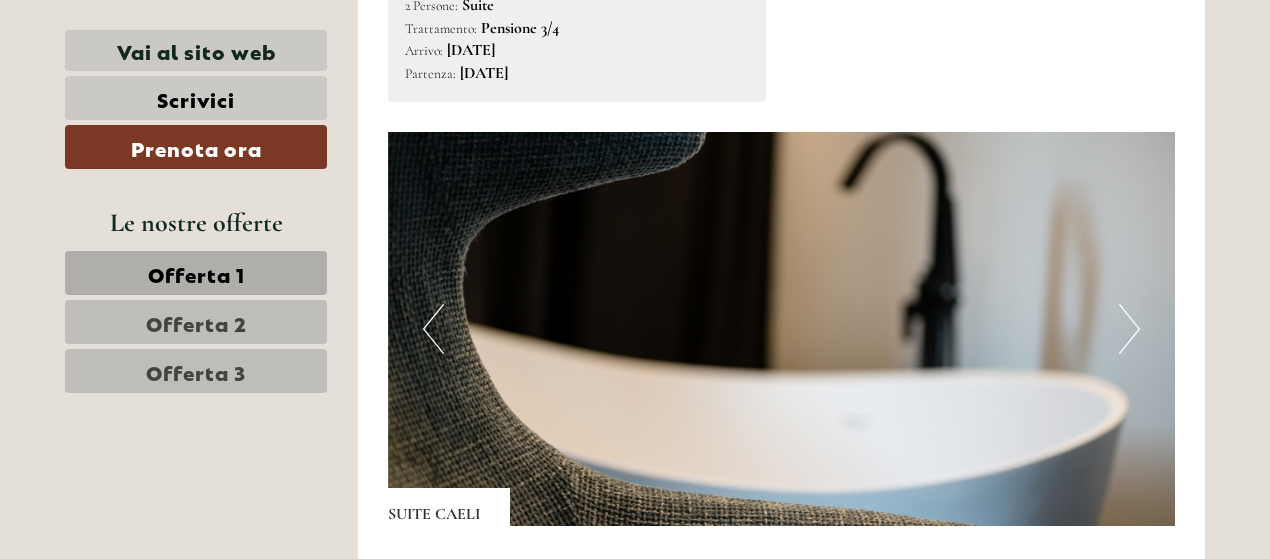 click on "Next" at bounding box center (1129, 329) 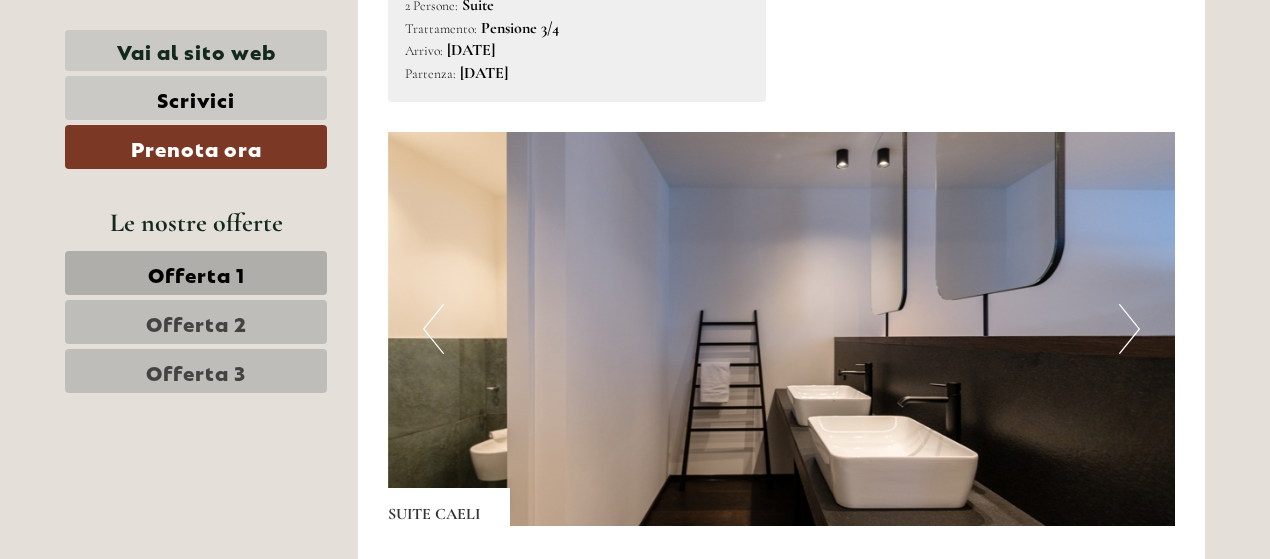 click on "Next" at bounding box center [1129, 329] 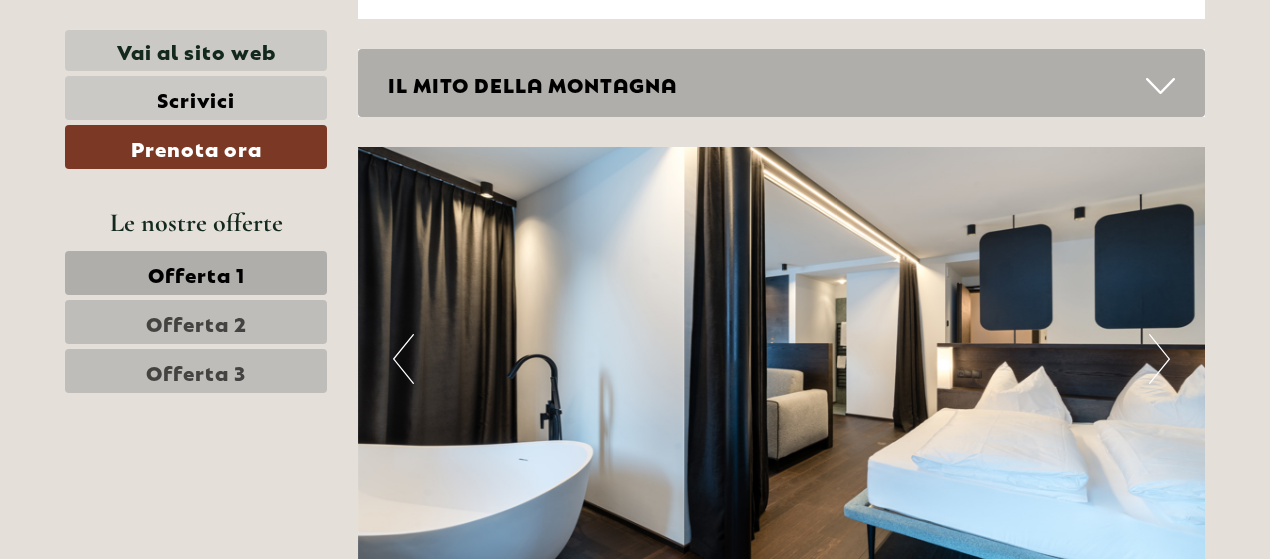 scroll, scrollTop: 5101, scrollLeft: 0, axis: vertical 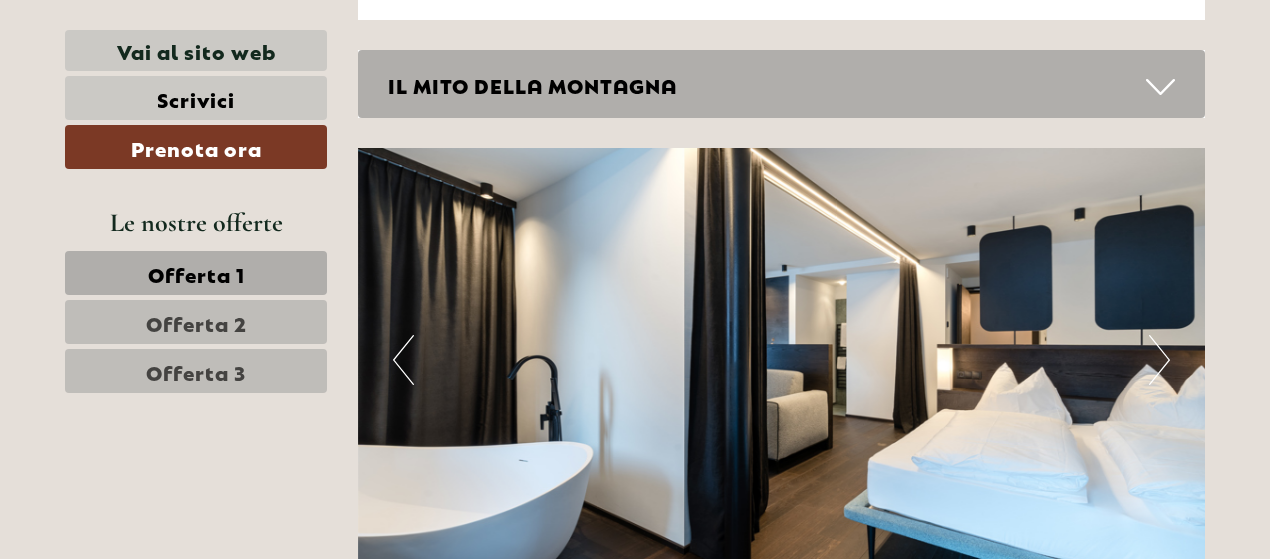 click on "Next" at bounding box center (1159, 360) 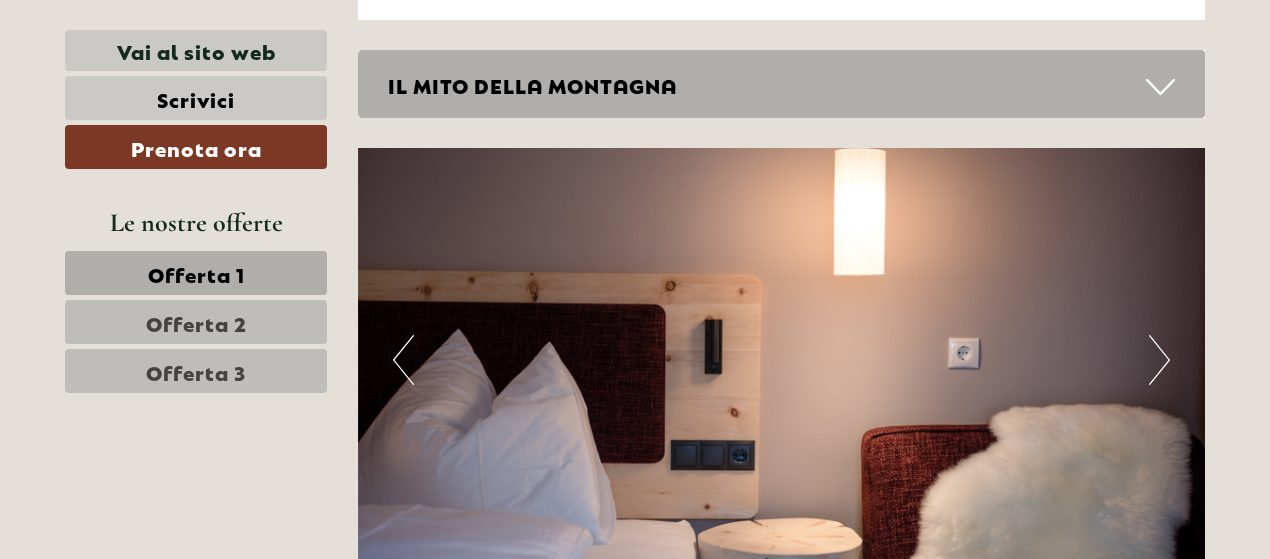 click on "Next" at bounding box center [1159, 360] 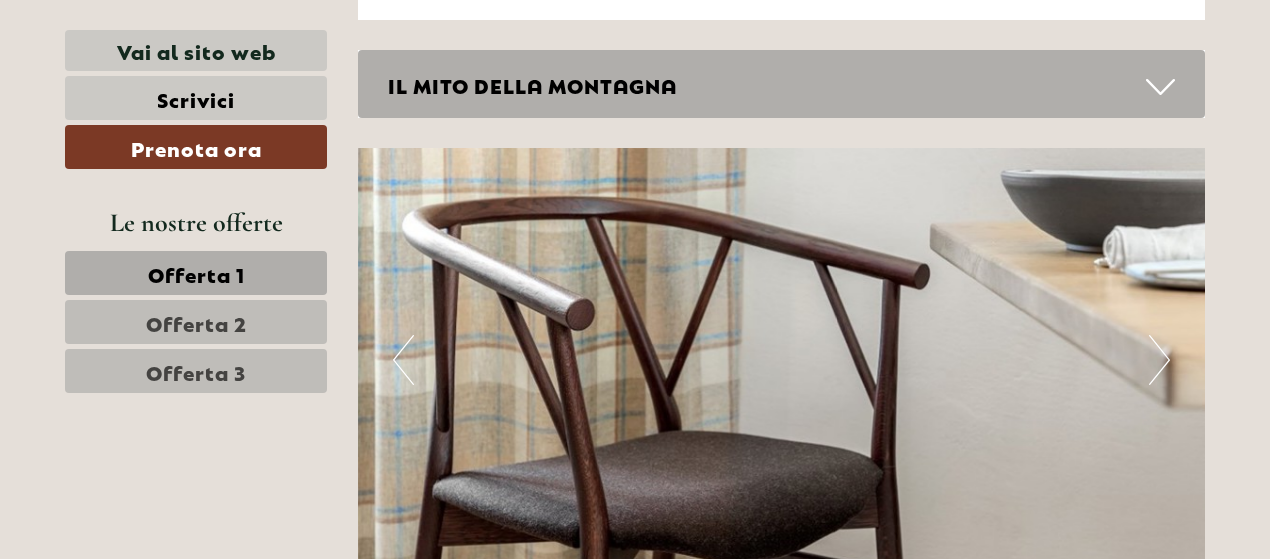 click on "Next" at bounding box center (1159, 360) 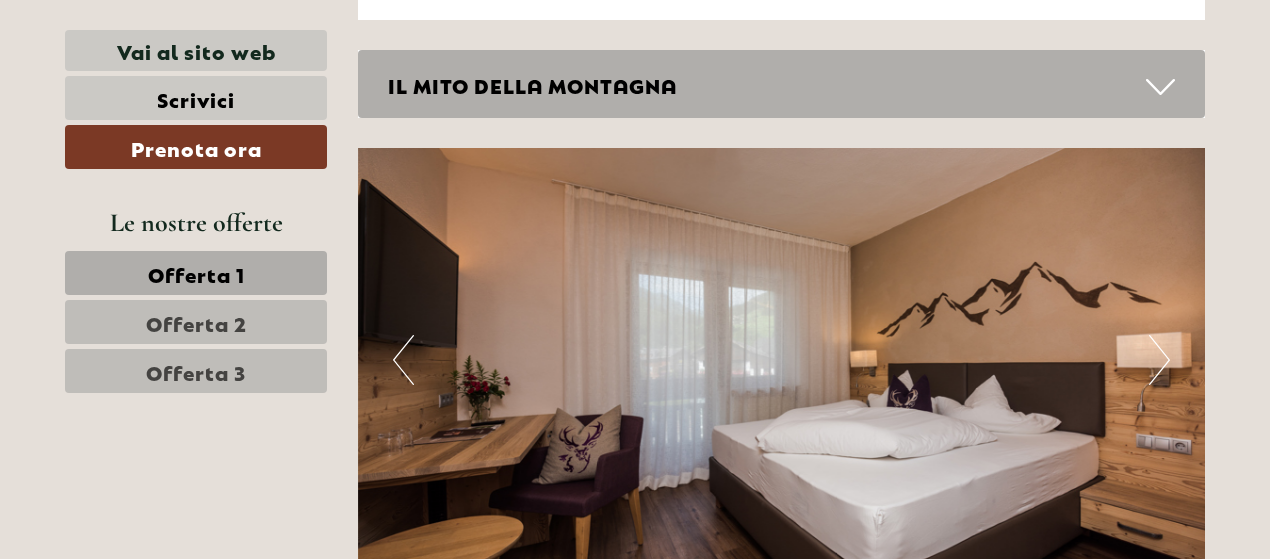 click on "Next" at bounding box center [1159, 360] 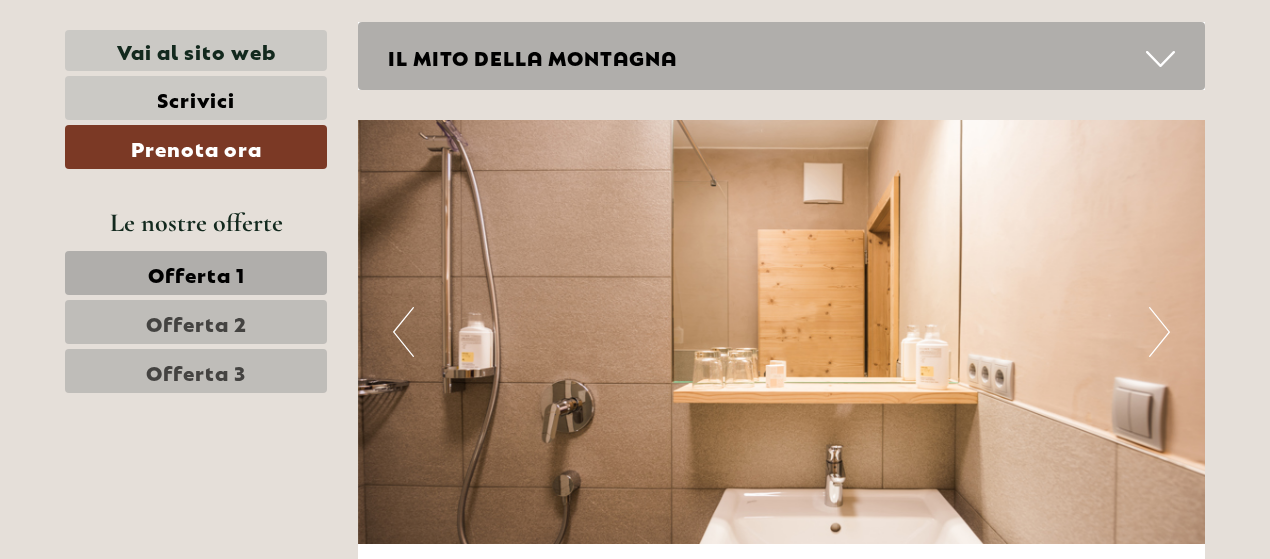 scroll, scrollTop: 5120, scrollLeft: 0, axis: vertical 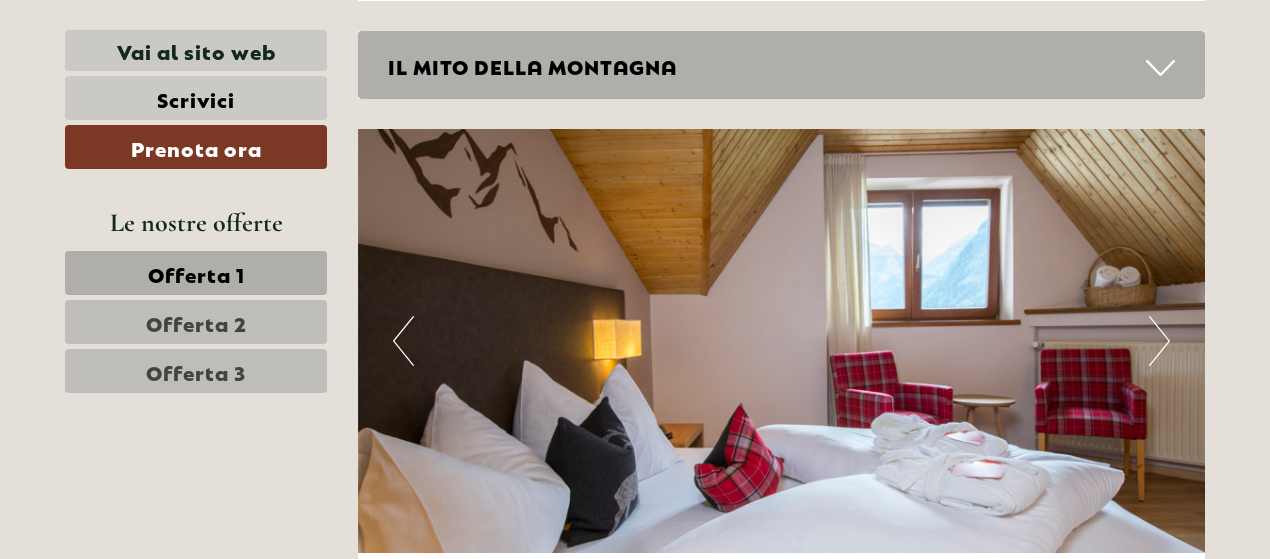 click on "Previous" at bounding box center (403, 341) 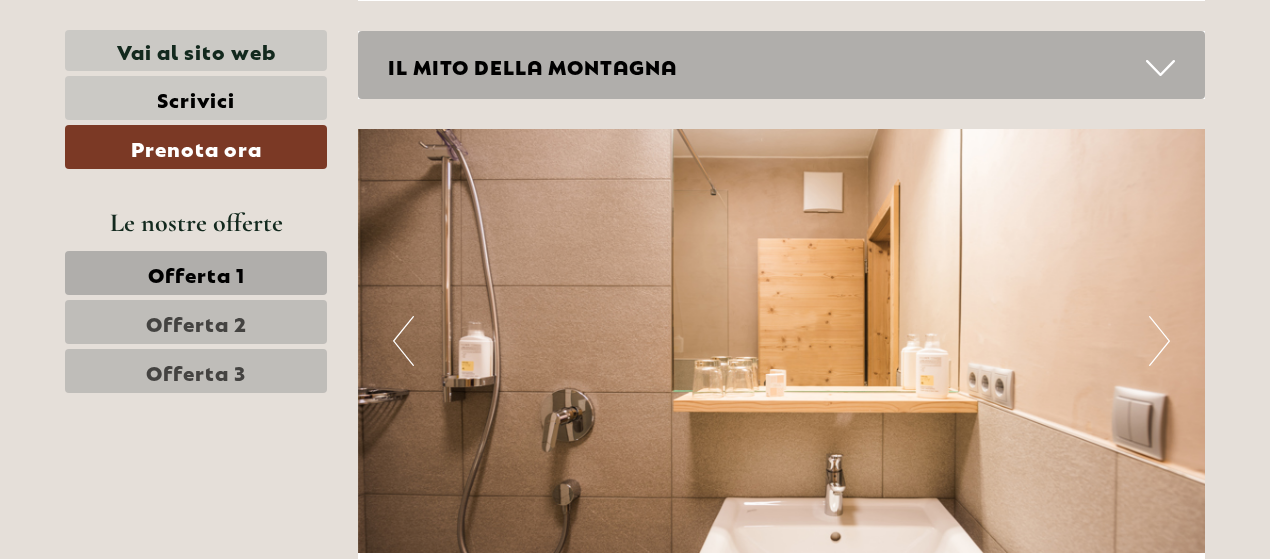 click on "Next" at bounding box center [1159, 341] 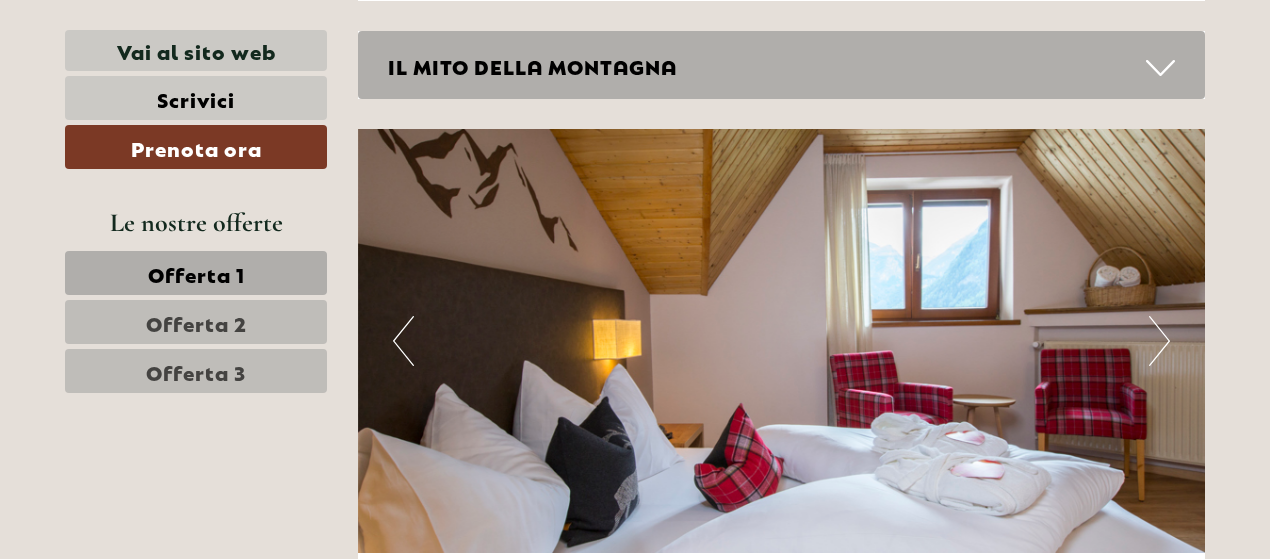 click on "Next" at bounding box center (1159, 341) 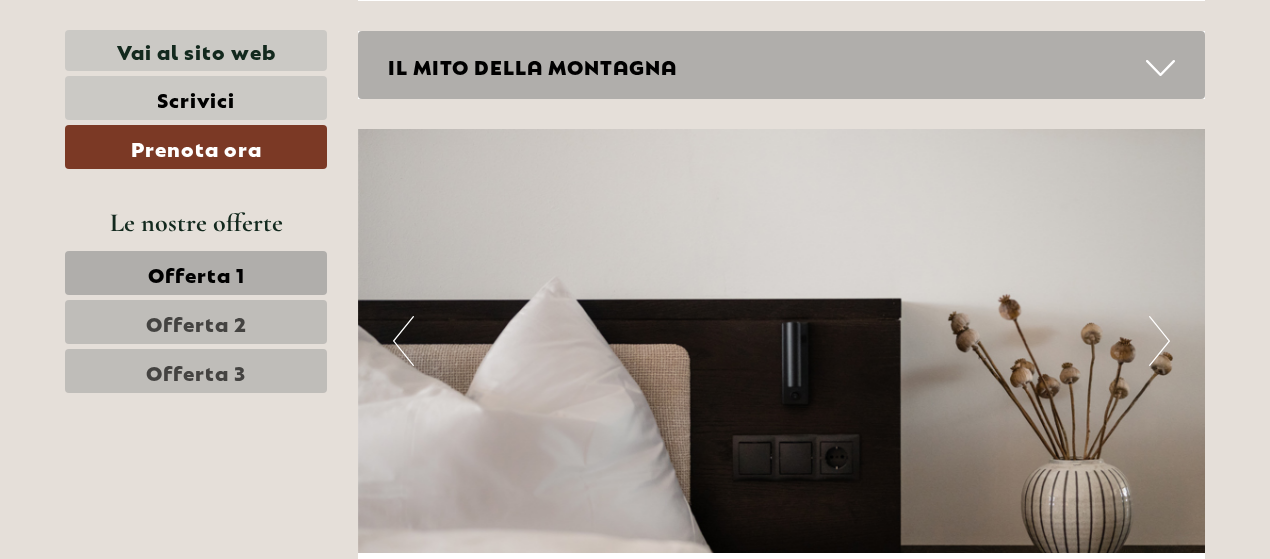 click on "Next" at bounding box center (1159, 341) 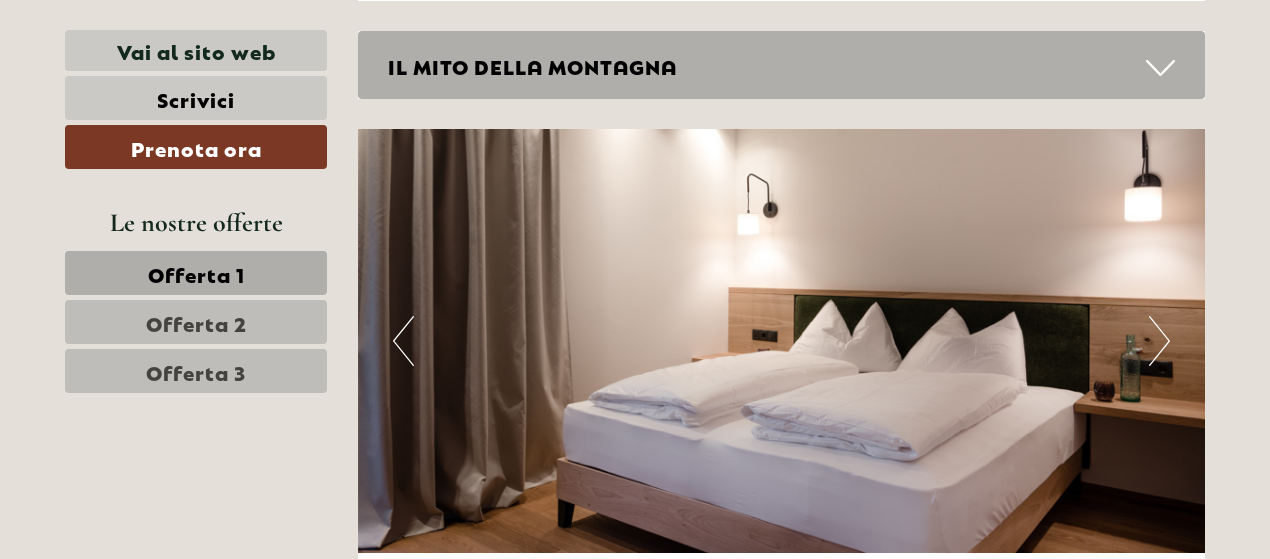 click on "Next" at bounding box center (1159, 341) 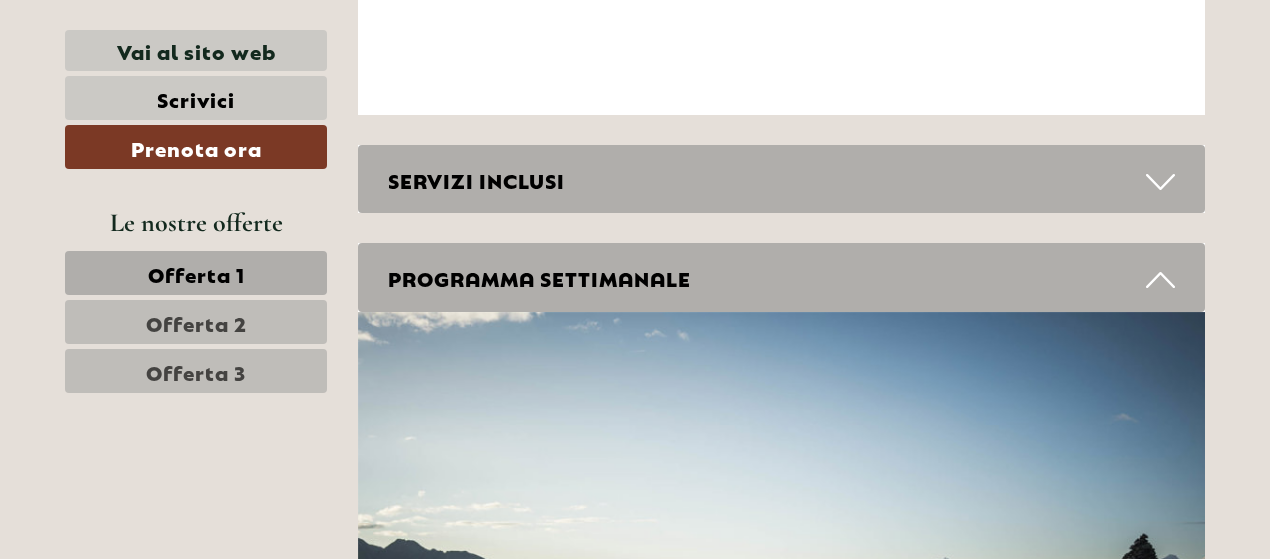 scroll, scrollTop: 7413, scrollLeft: 0, axis: vertical 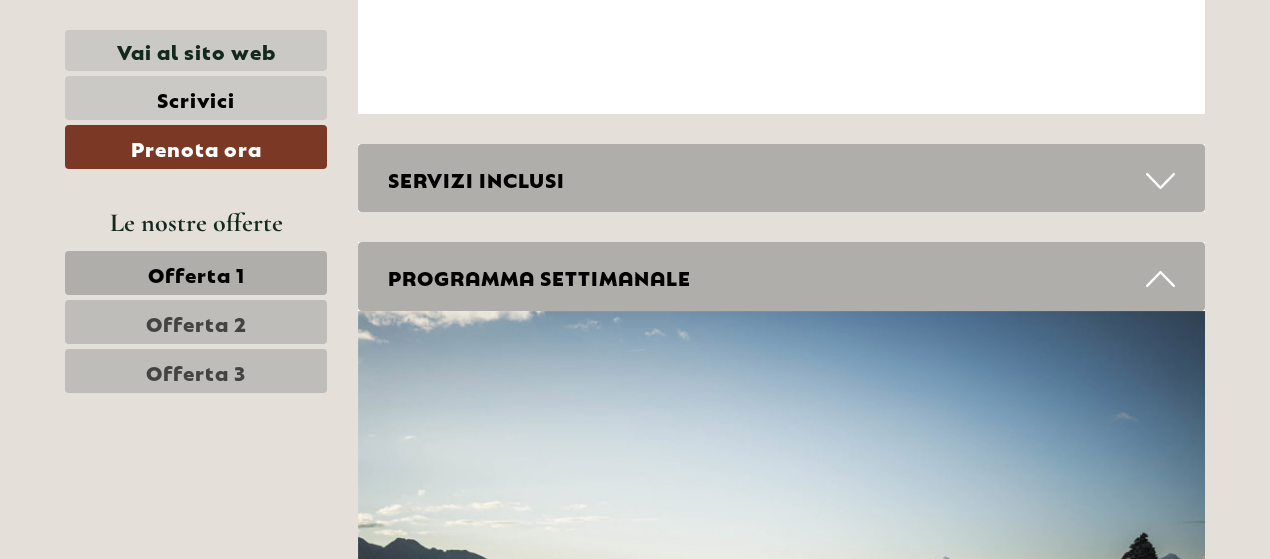 click on "SERVIZI INCLUSI" at bounding box center [782, 178] 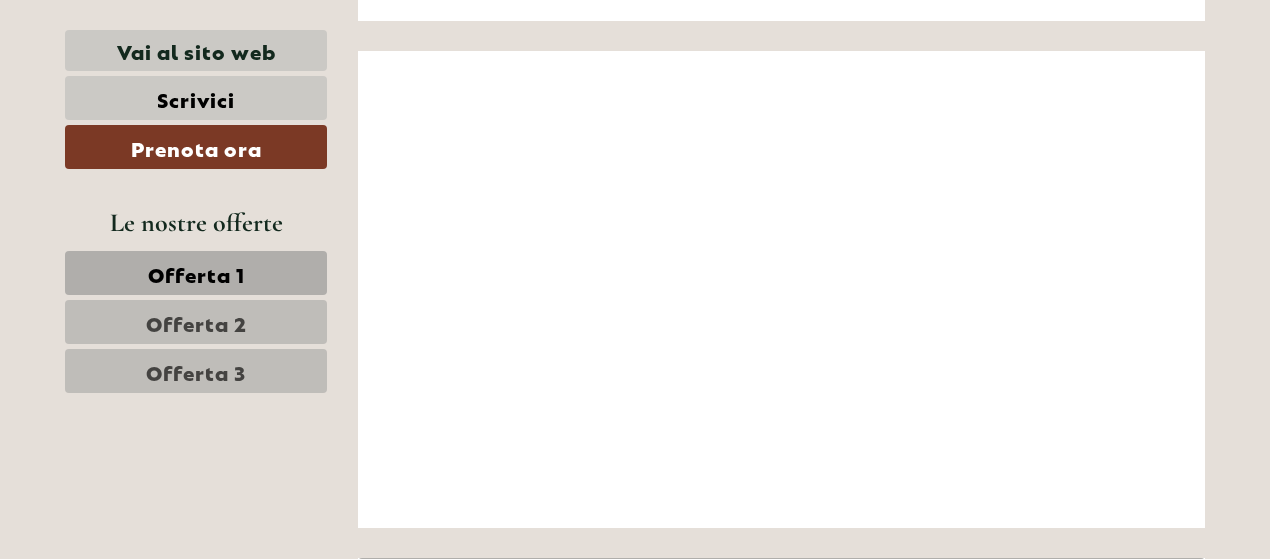 scroll, scrollTop: 9286, scrollLeft: 0, axis: vertical 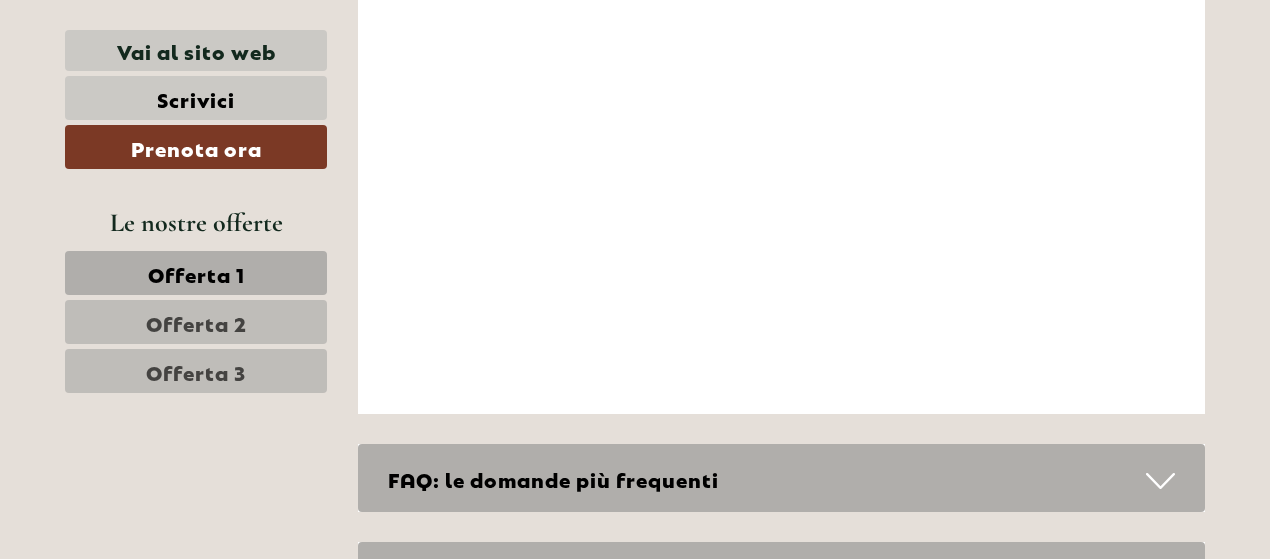click on "FAQ: le domande più frequenti" at bounding box center (782, 478) 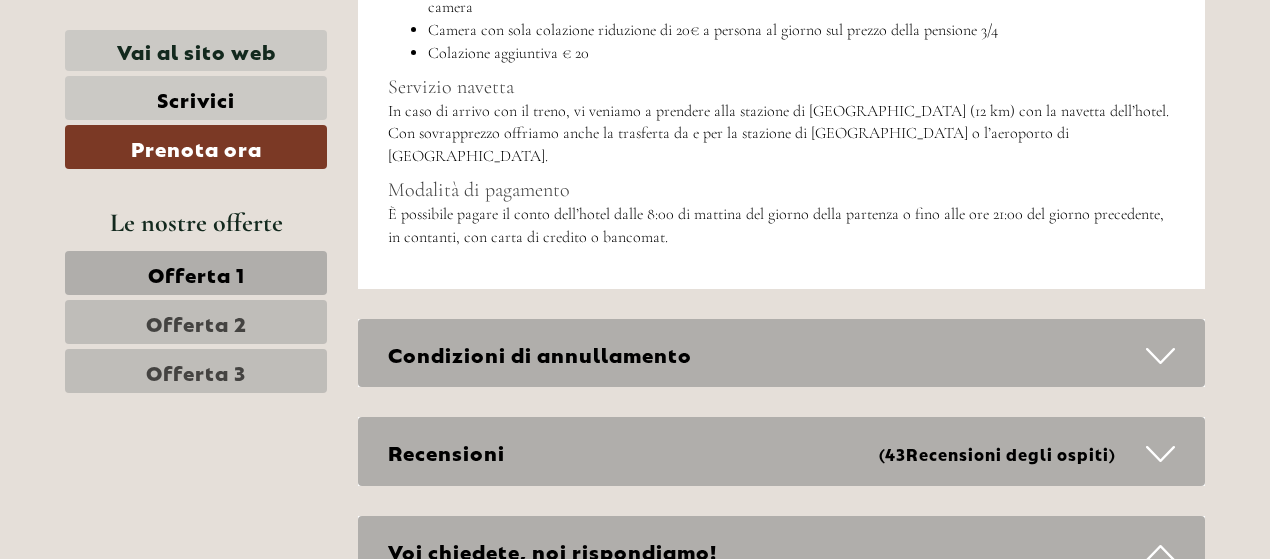 scroll, scrollTop: 10155, scrollLeft: 0, axis: vertical 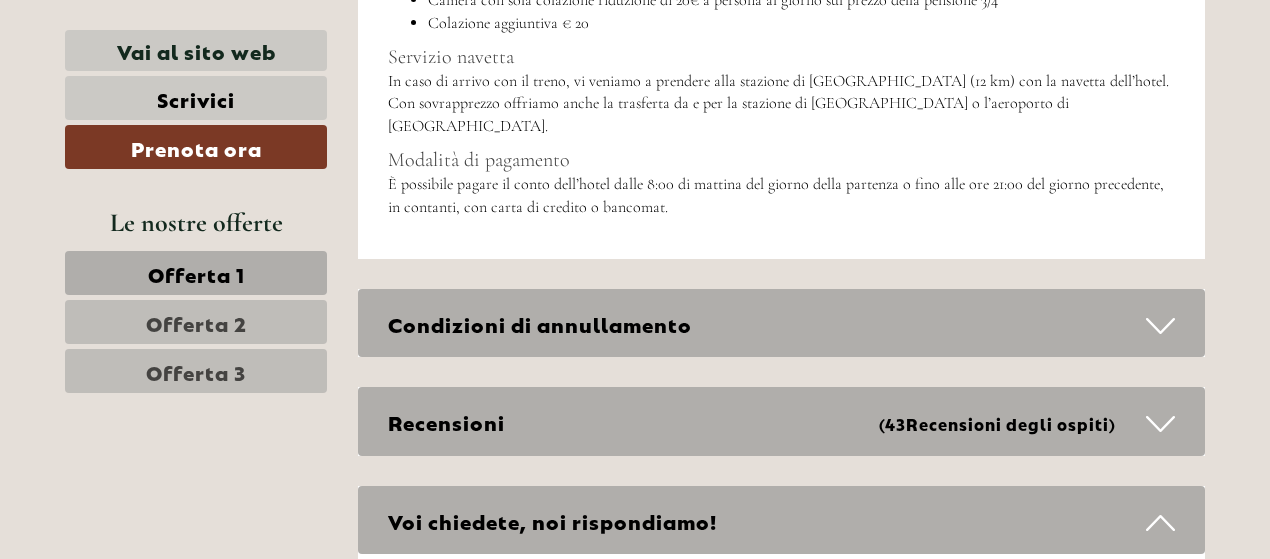 click on "Condizioni di annullamento" at bounding box center (782, 323) 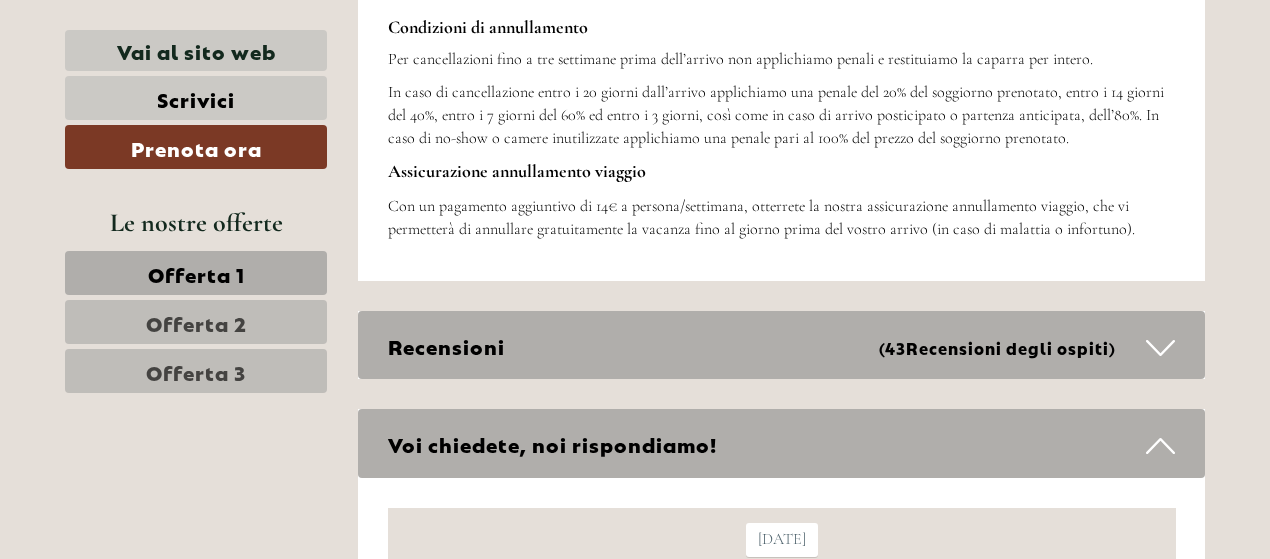 scroll, scrollTop: 10537, scrollLeft: 0, axis: vertical 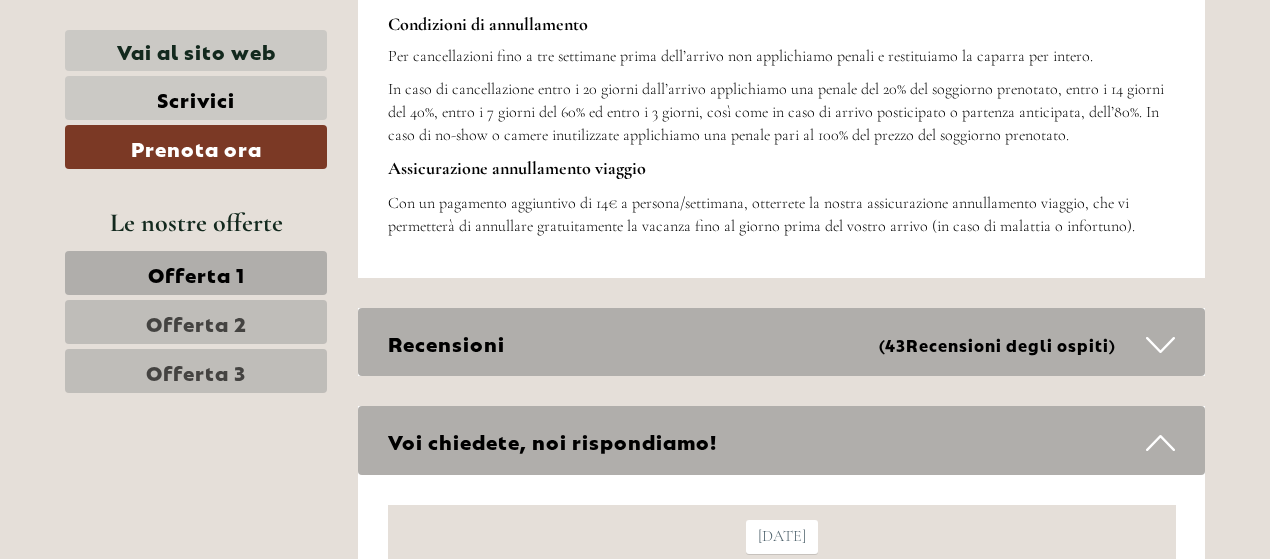 click on "Recensioni  (43  Recensioni degli ospiti )" at bounding box center [782, 342] 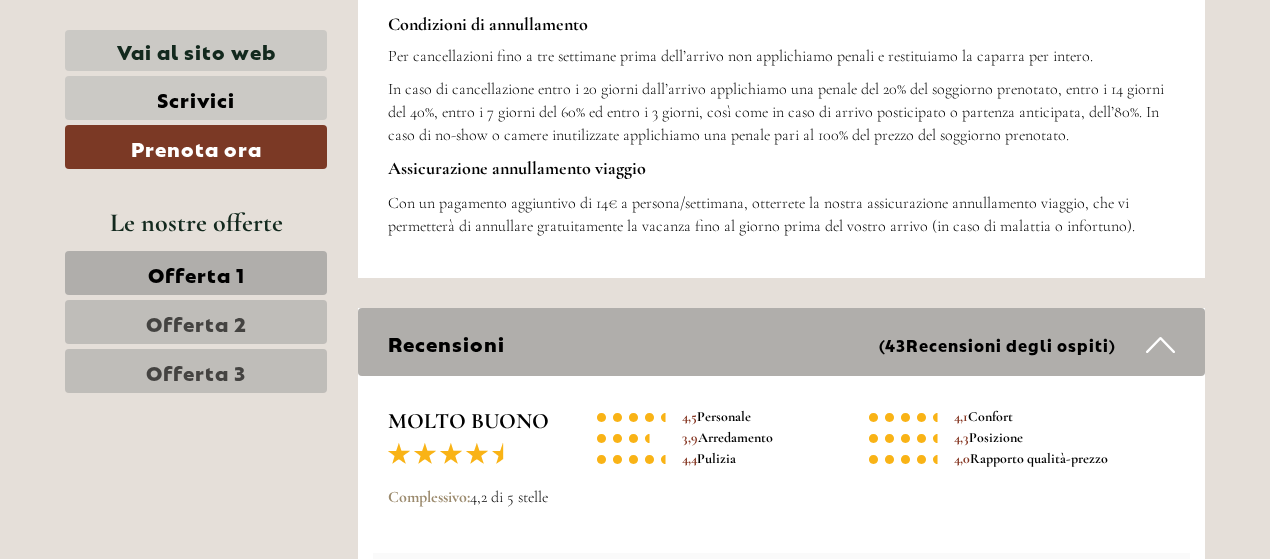 click on "Recensioni  (43  Recensioni degli ospiti )" at bounding box center (782, 342) 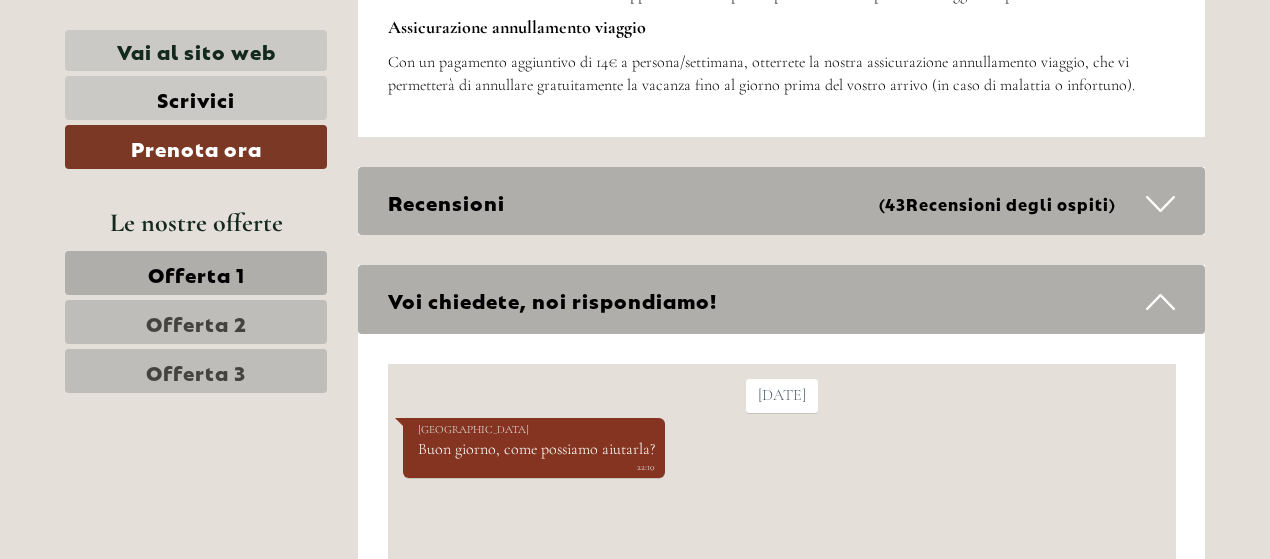 scroll, scrollTop: 10677, scrollLeft: 0, axis: vertical 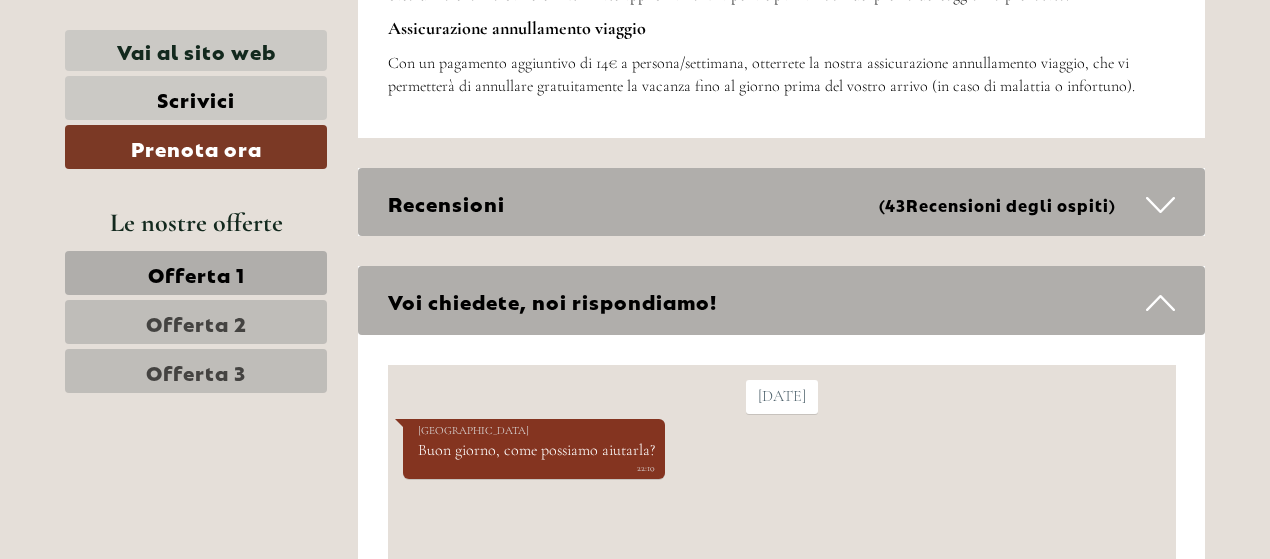 click on "Recensioni  (43  Recensioni degli ospiti )" at bounding box center (782, 202) 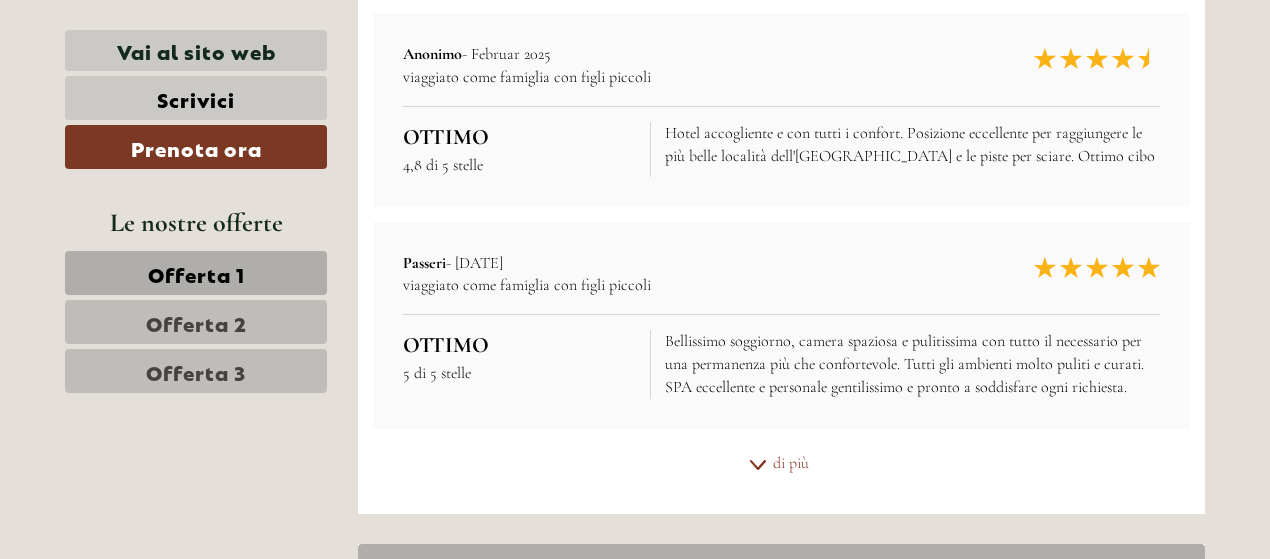 scroll, scrollTop: 10621, scrollLeft: 0, axis: vertical 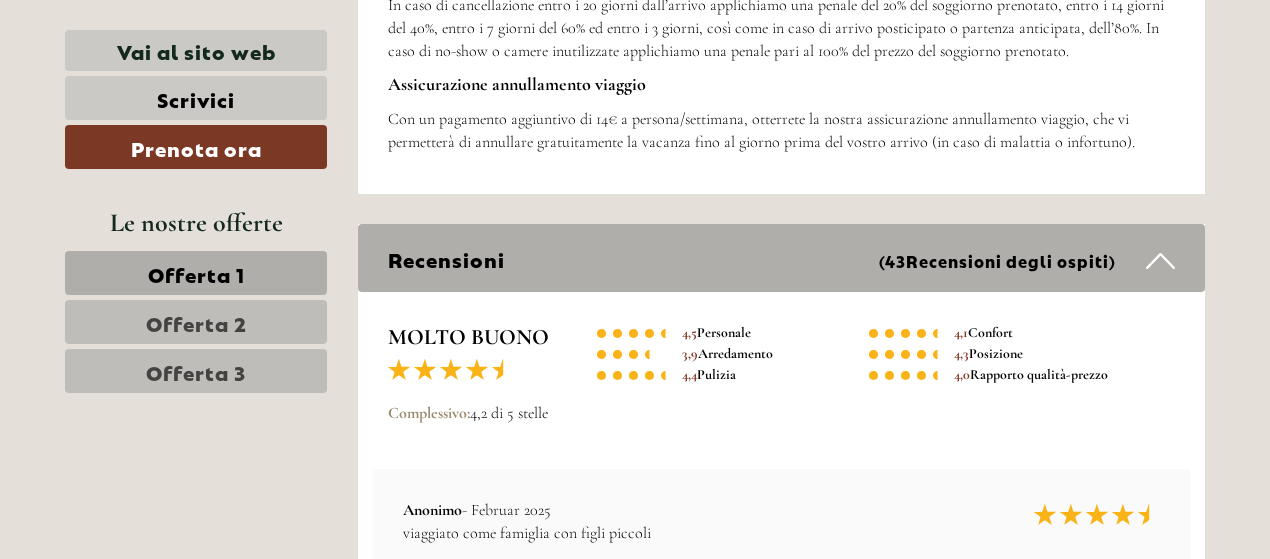 click on "Recensioni  (43  Recensioni degli ospiti )" at bounding box center [782, 258] 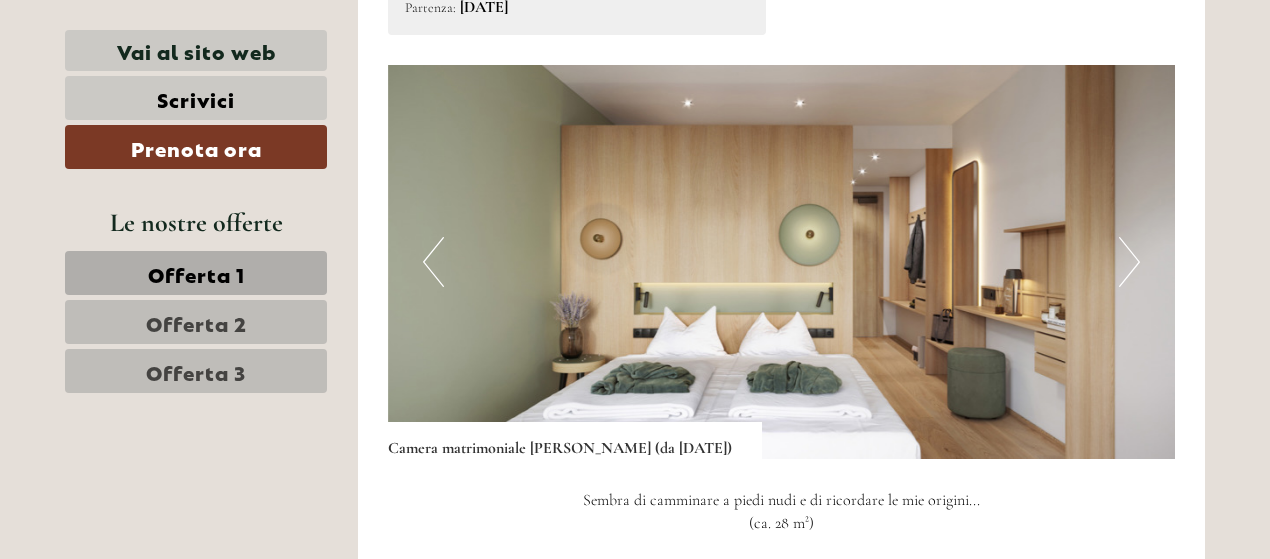 scroll, scrollTop: 2587, scrollLeft: 0, axis: vertical 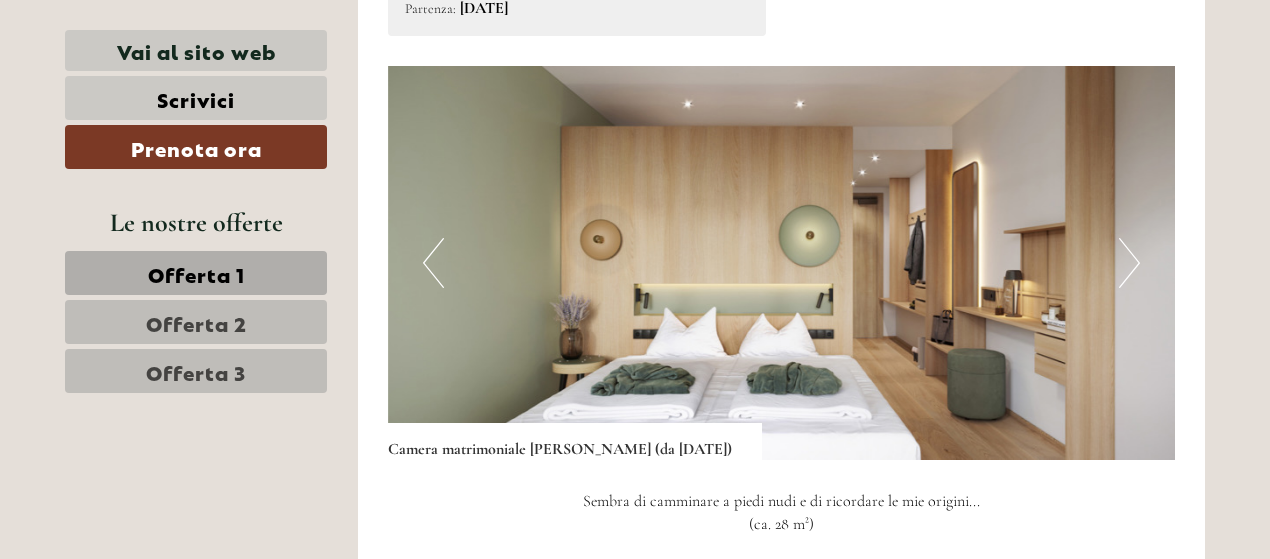 click on "Next" at bounding box center (1129, 263) 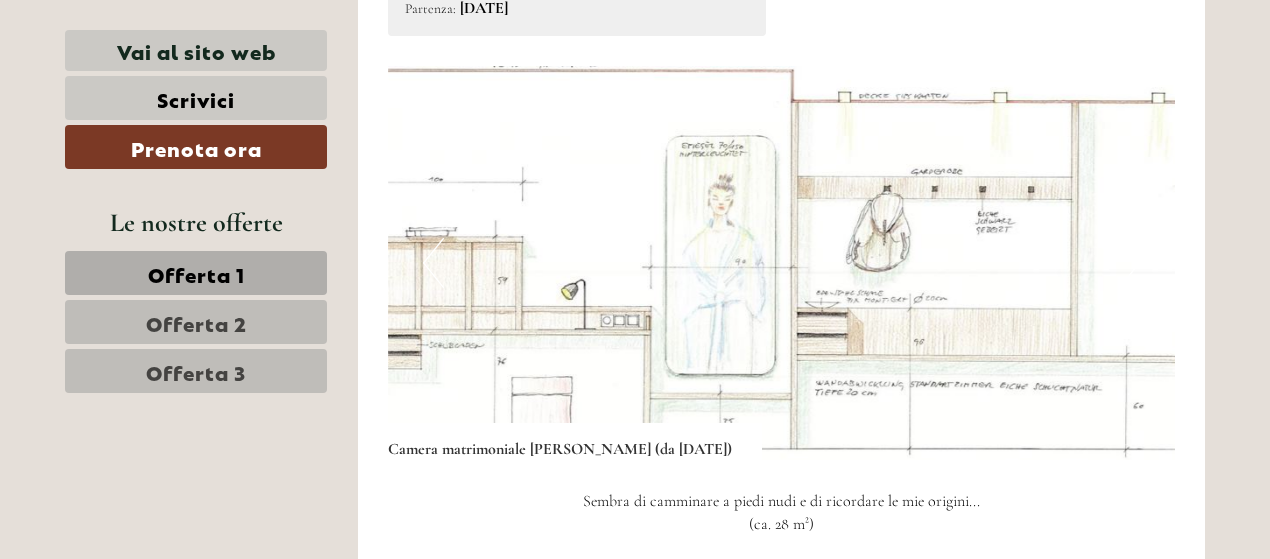 click on "Next" at bounding box center [1129, 263] 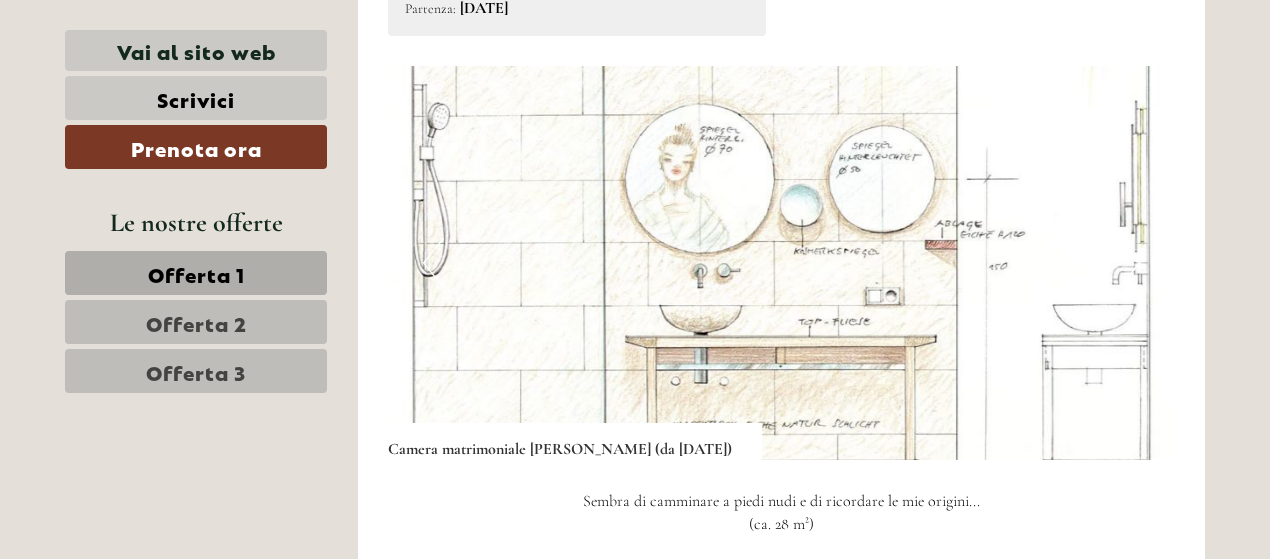 click on "Next" at bounding box center (1129, 263) 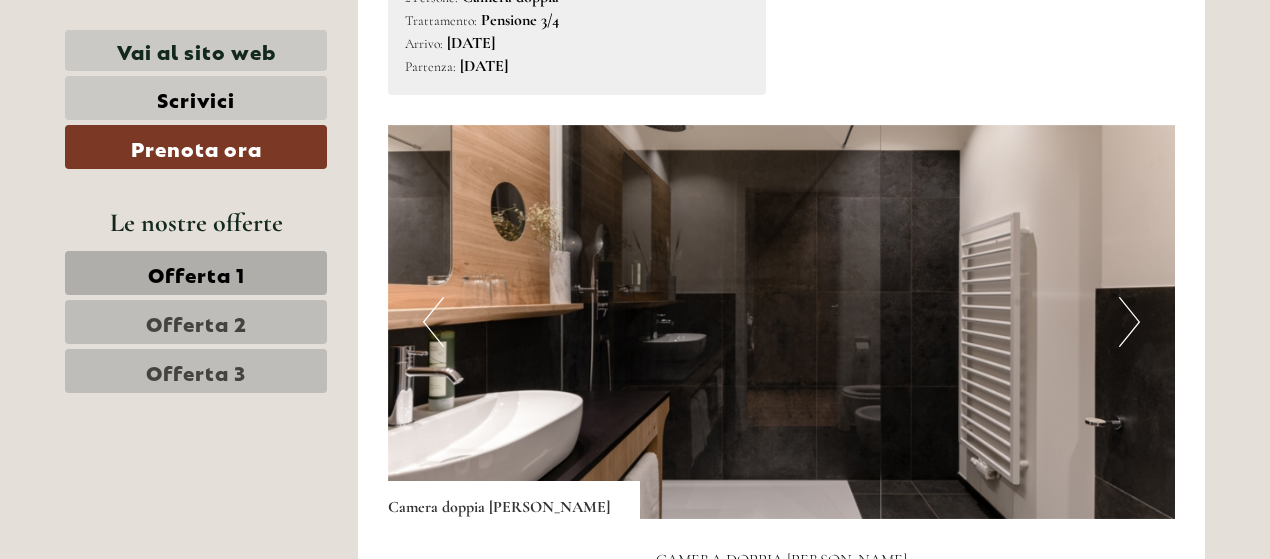scroll, scrollTop: 1197, scrollLeft: 0, axis: vertical 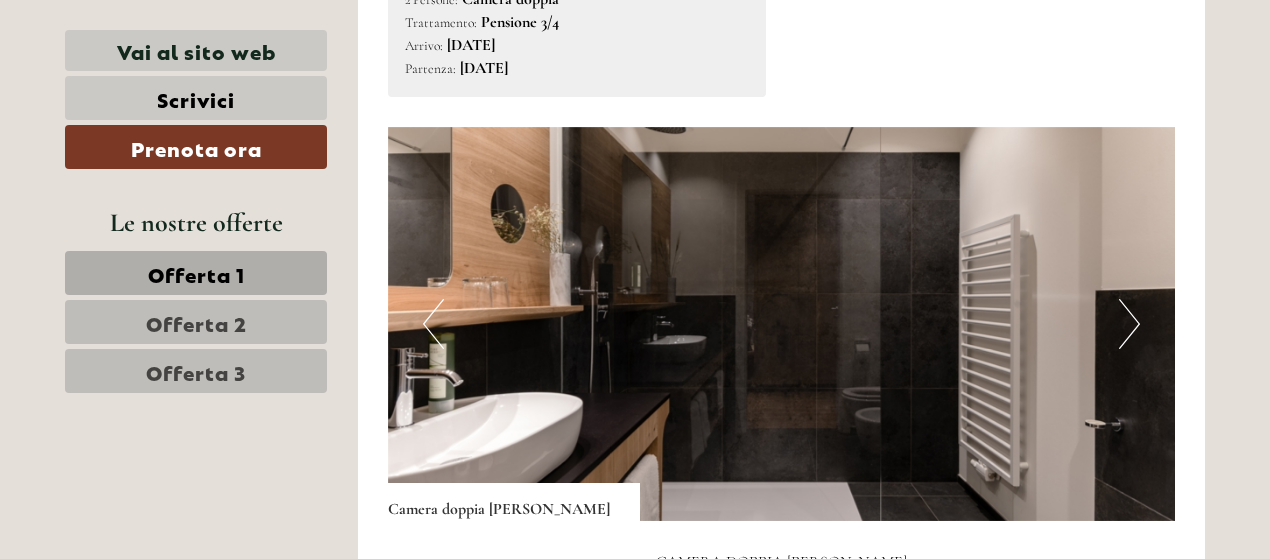 click on "Next" at bounding box center [1129, 324] 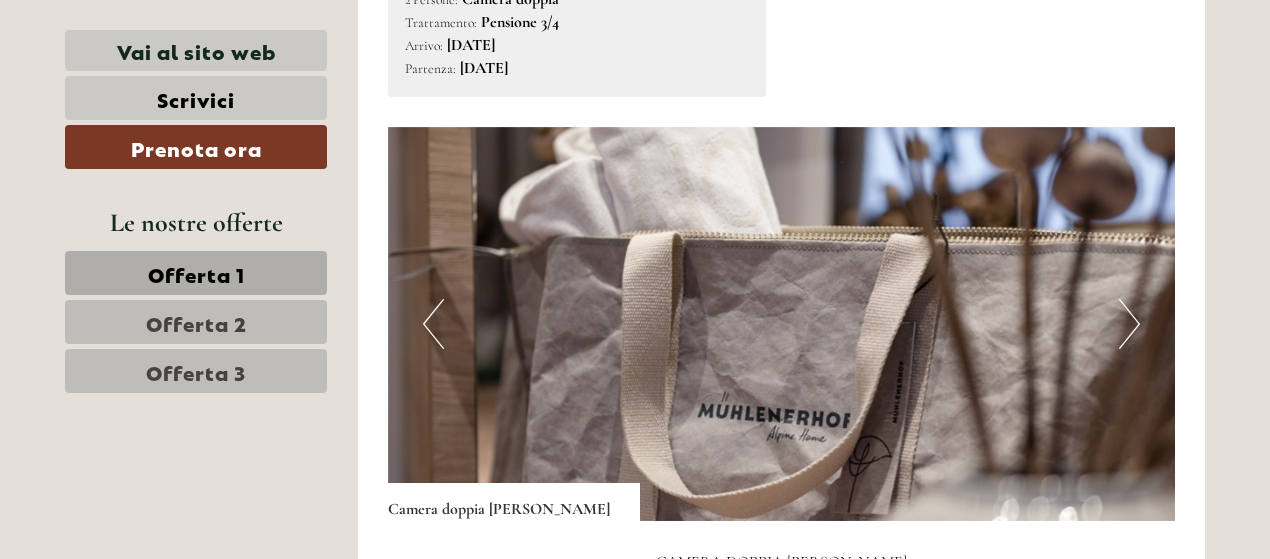 click on "Next" at bounding box center [1129, 324] 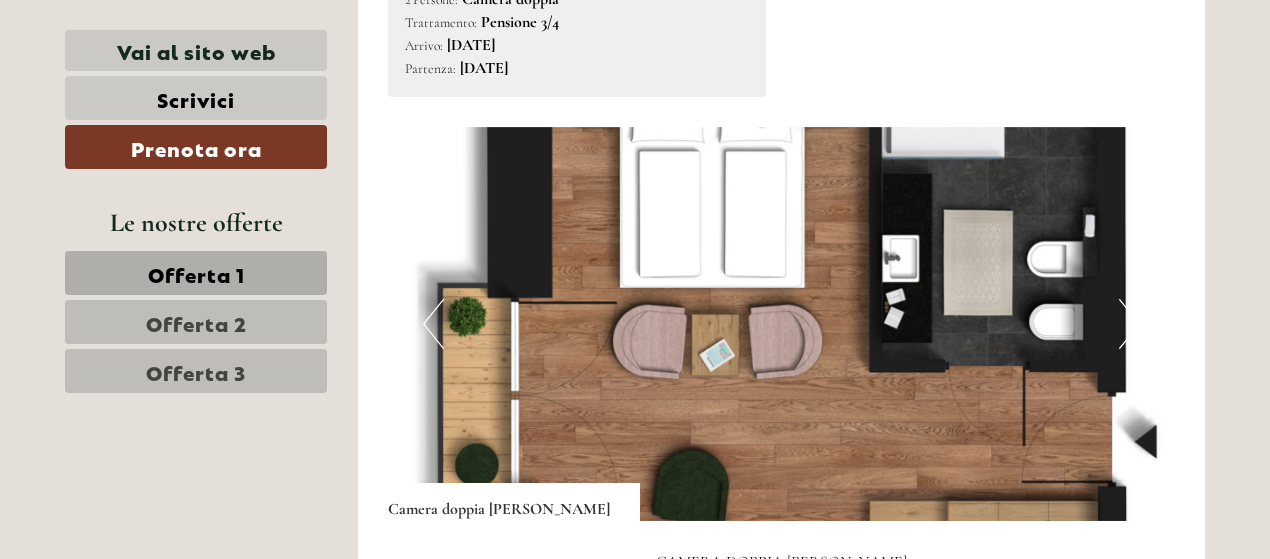 click on "Next" at bounding box center [1129, 324] 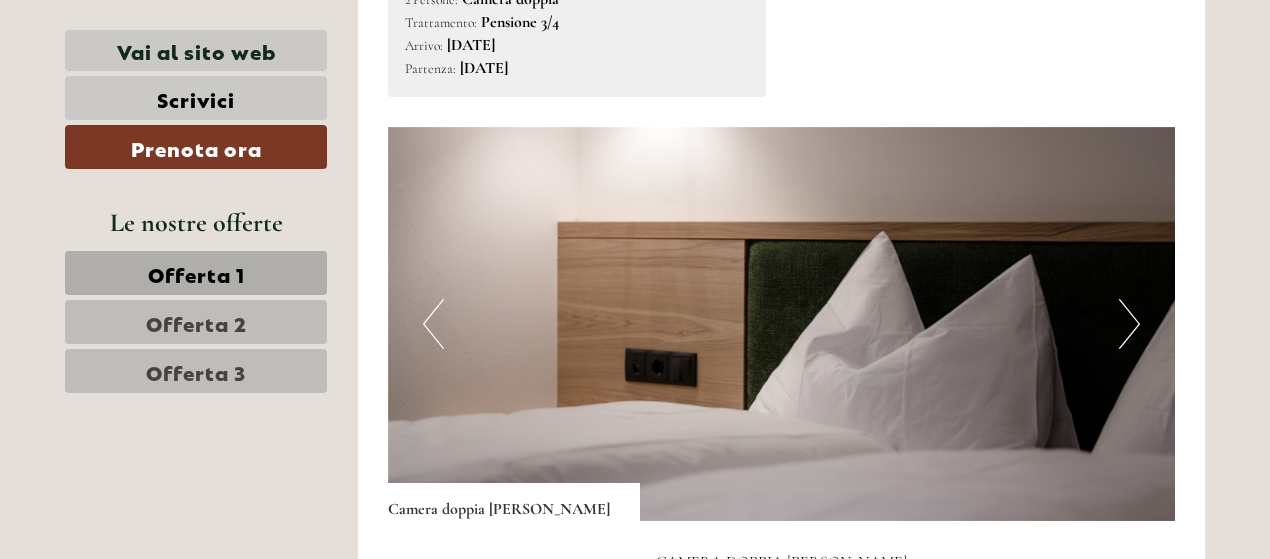 click on "Next" at bounding box center (1129, 324) 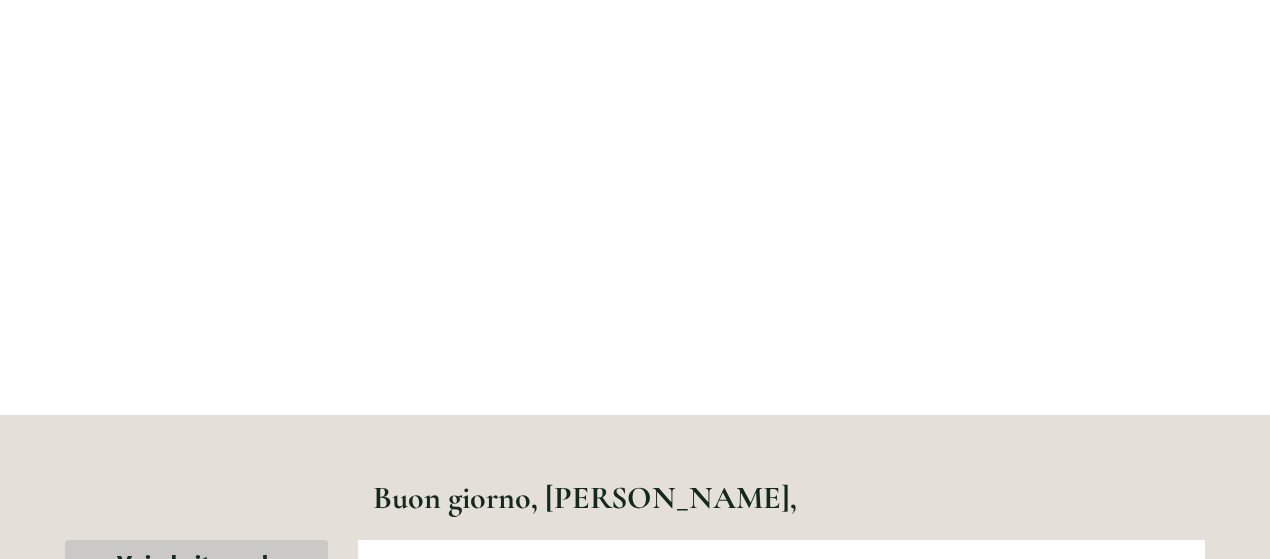 scroll, scrollTop: 0, scrollLeft: 0, axis: both 